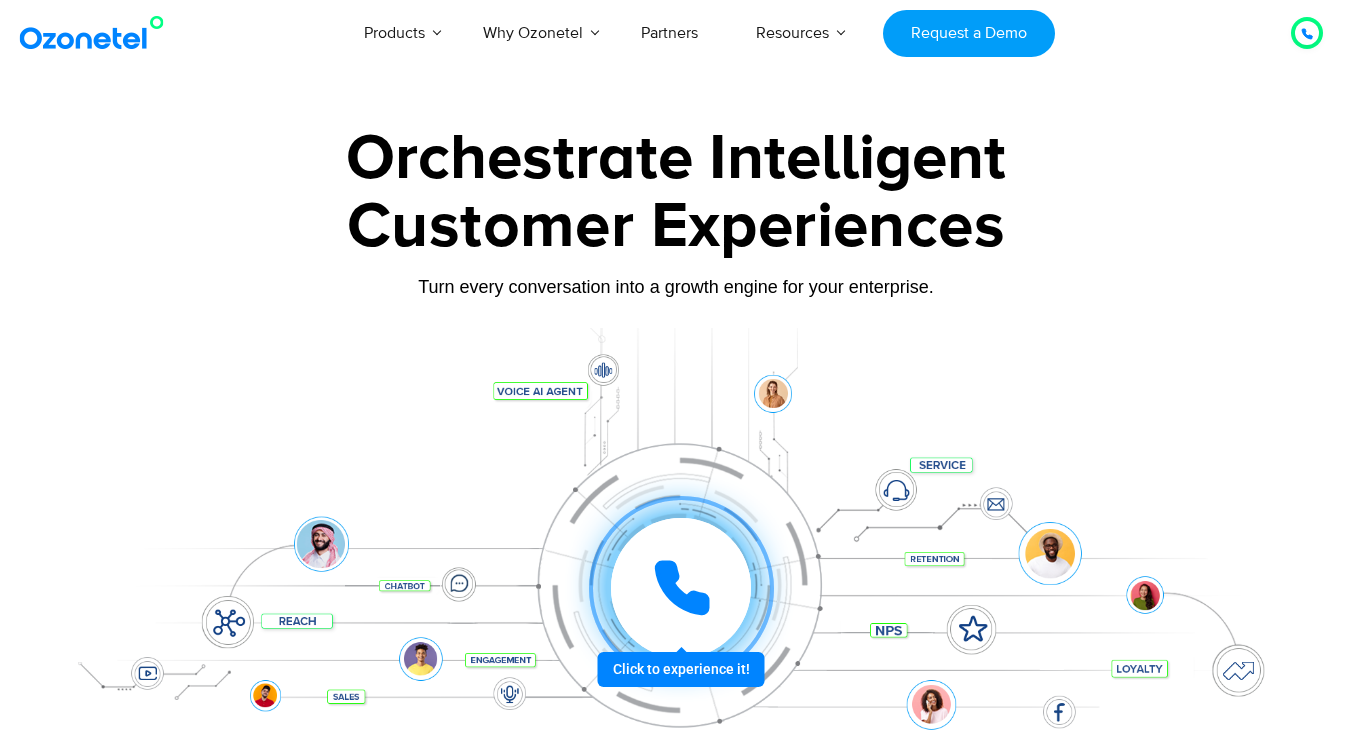 scroll, scrollTop: 0, scrollLeft: 0, axis: both 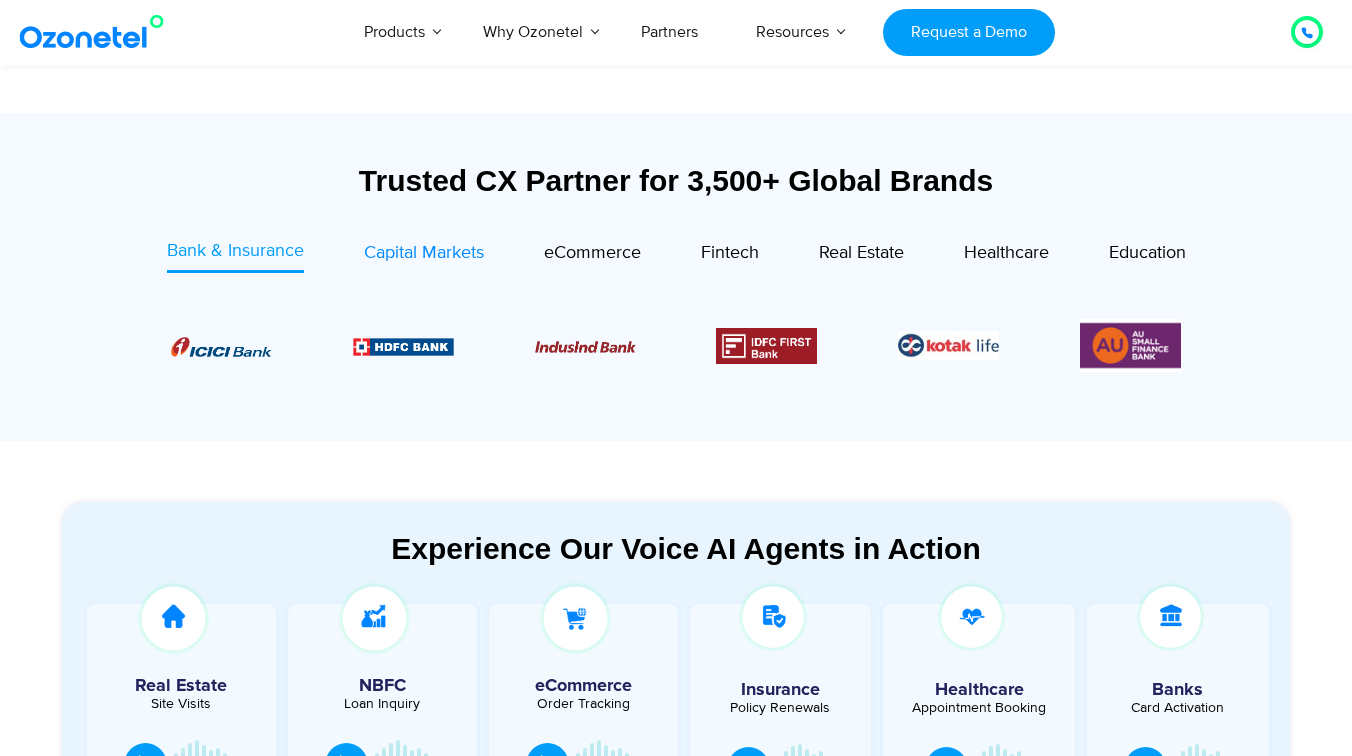 click on "Capital Markets" at bounding box center (424, 253) 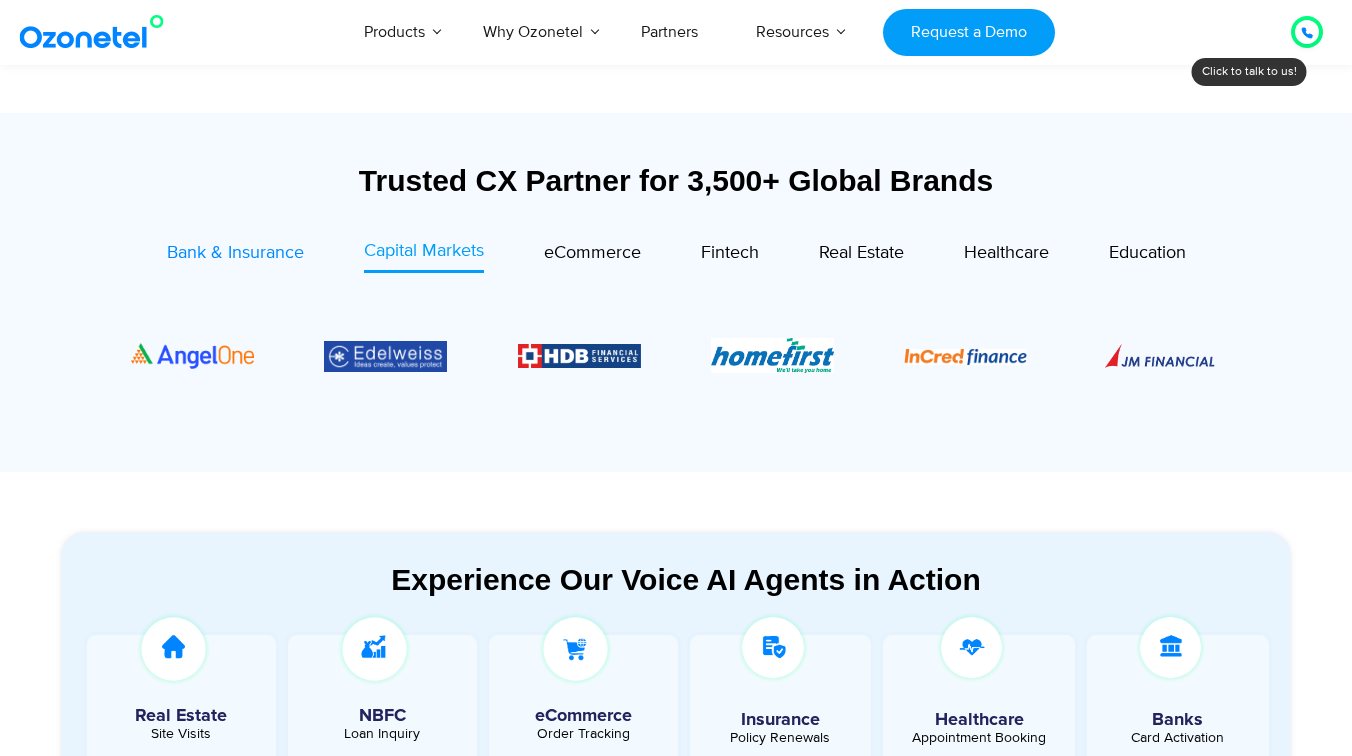 click on "Bank & Insurance" at bounding box center [235, 253] 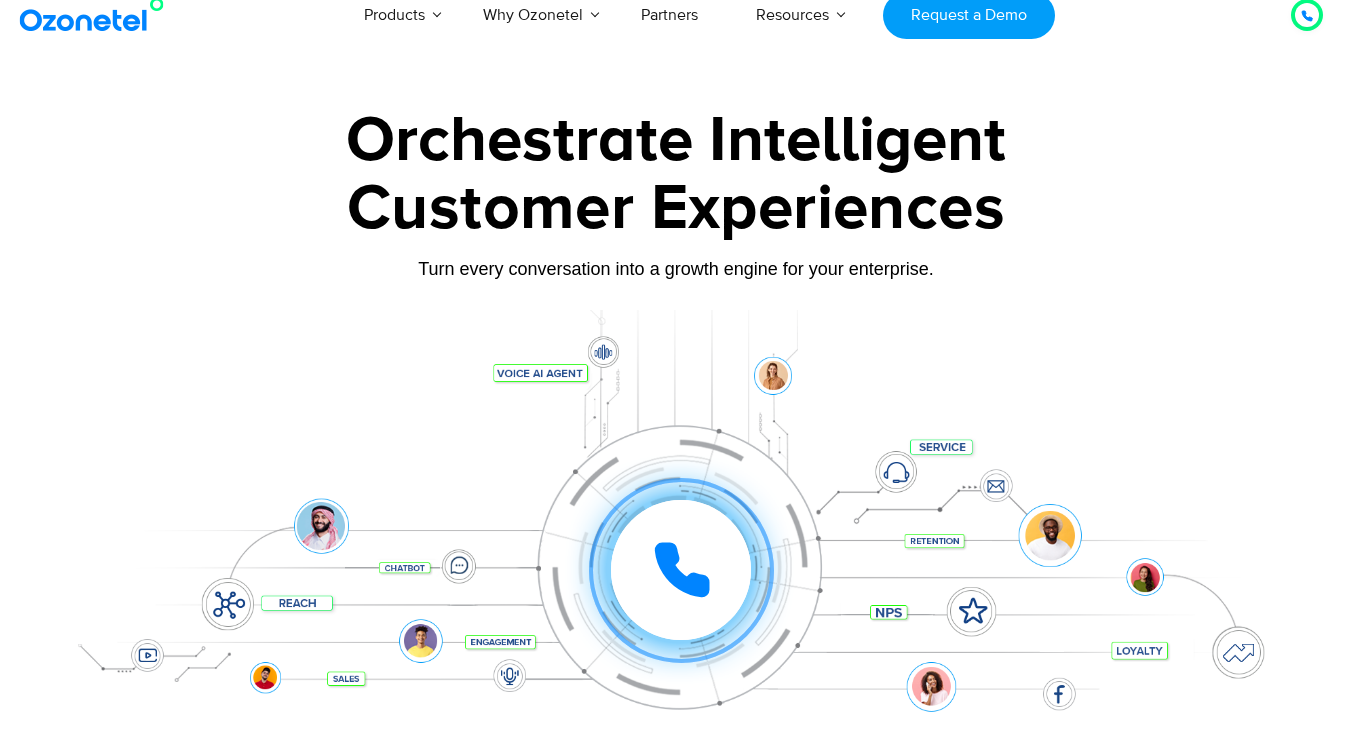 scroll, scrollTop: 0, scrollLeft: 0, axis: both 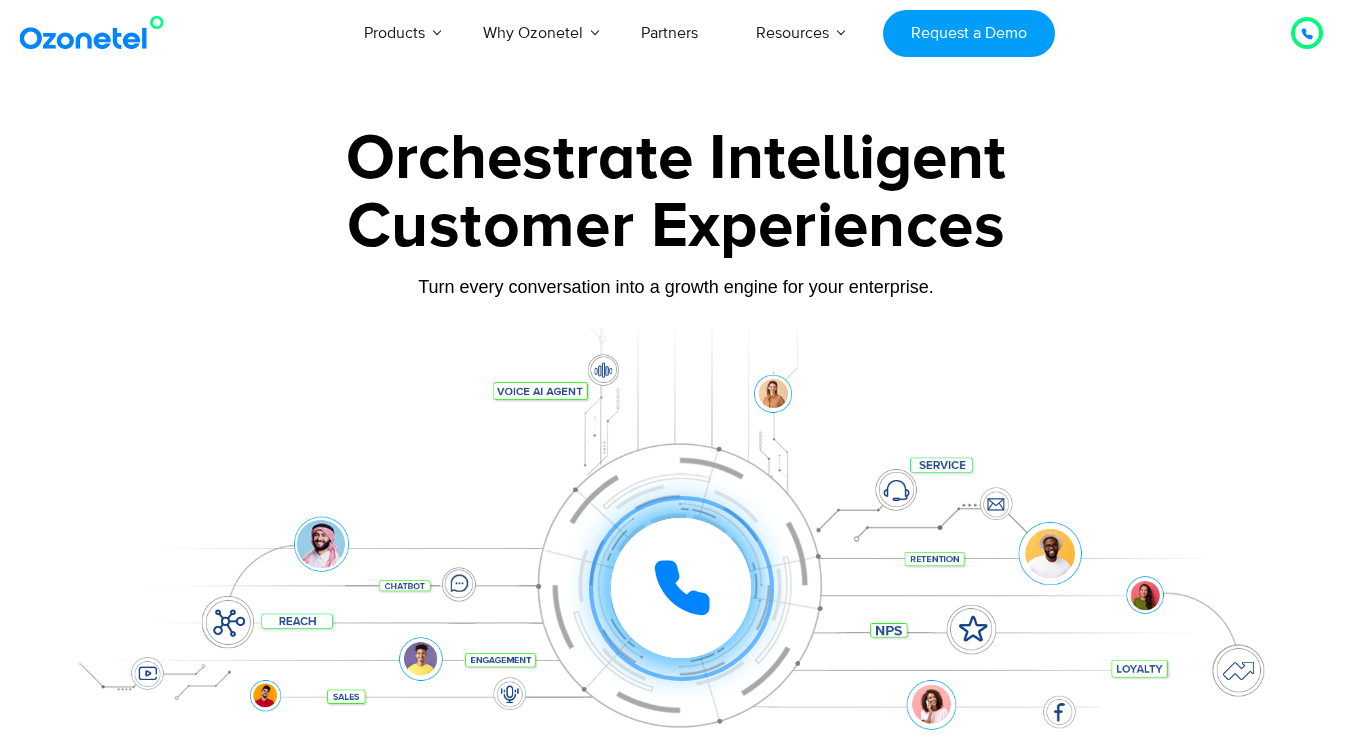 click 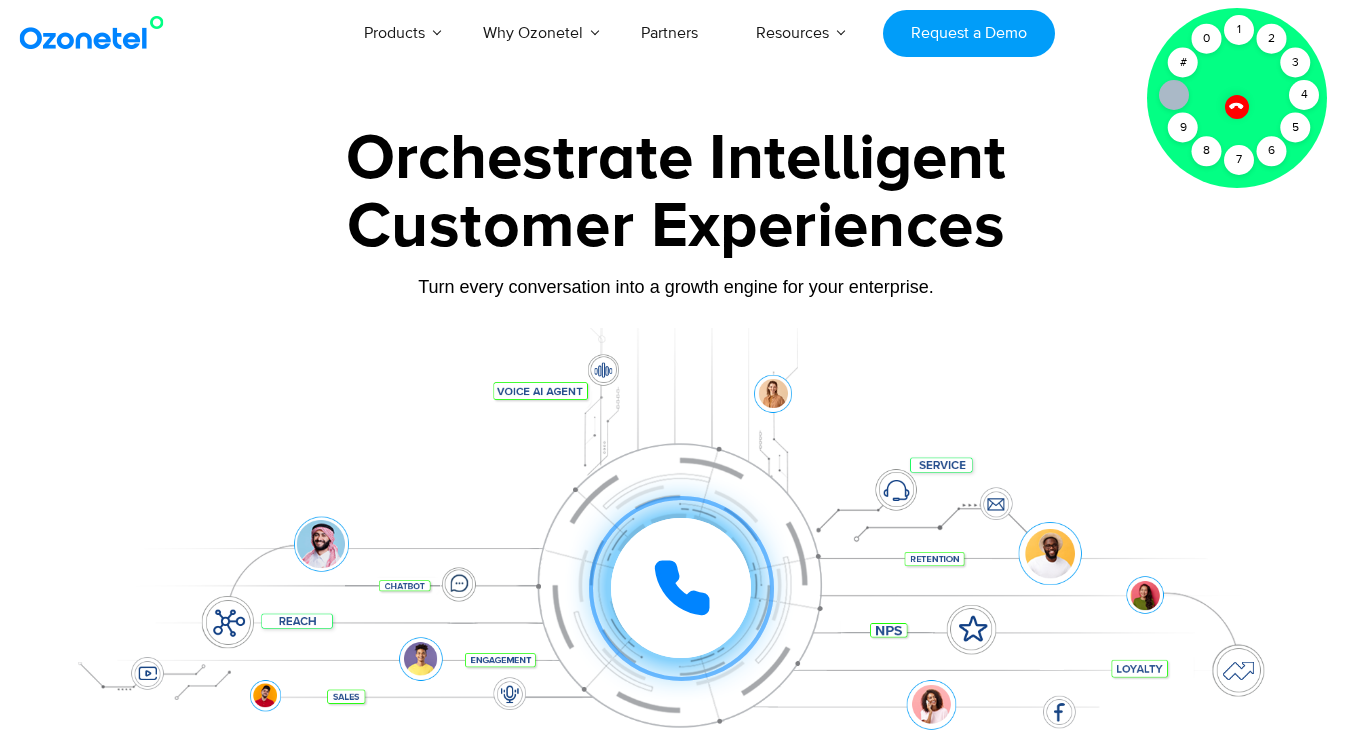 click at bounding box center (676, 447) 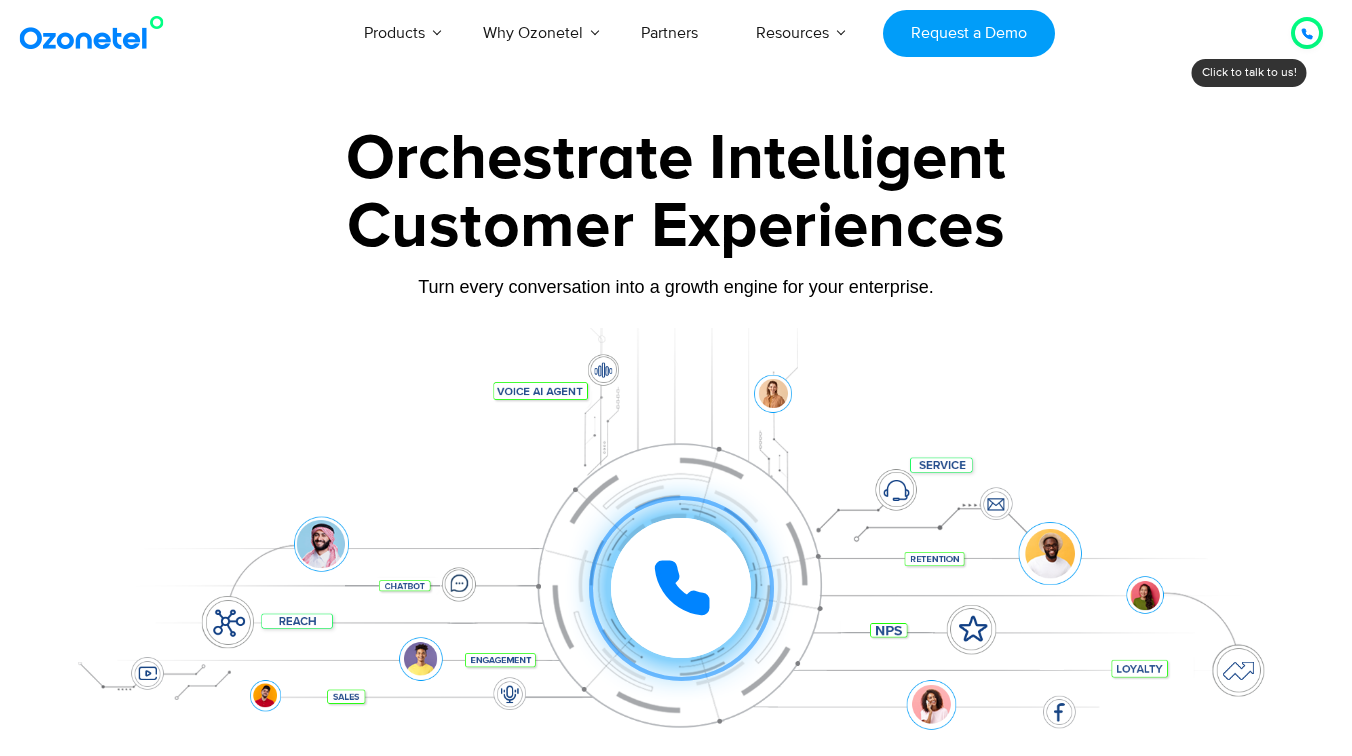 click at bounding box center [96, 33] 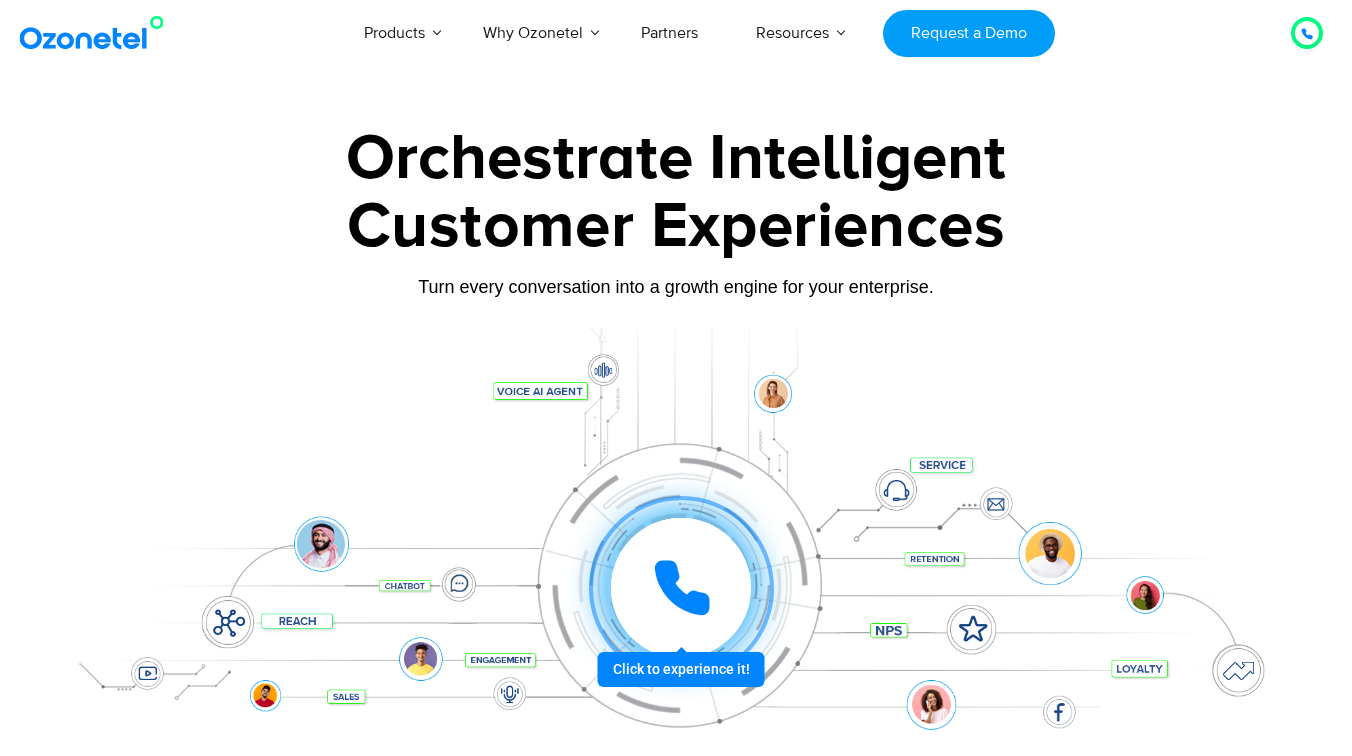 scroll, scrollTop: 0, scrollLeft: 0, axis: both 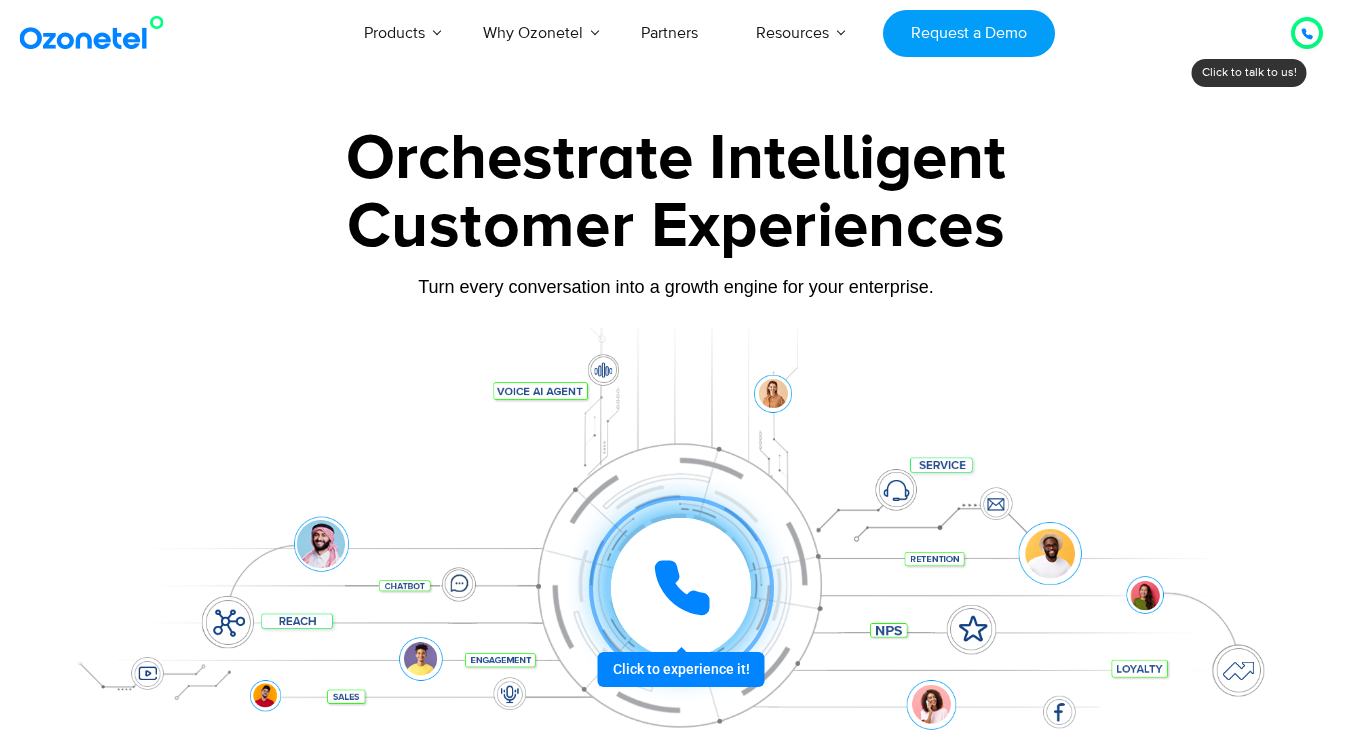 click on "USA : +1-408-440-54451-408-440-5445
INDIA : 1800-123-150150
Click to talk to us!
Call in progress...
1 2 3 4 5 6 7 8 9 # 0
Products
AI & CX
Voice AI Agents
Agent Assist" at bounding box center (676, 5878) 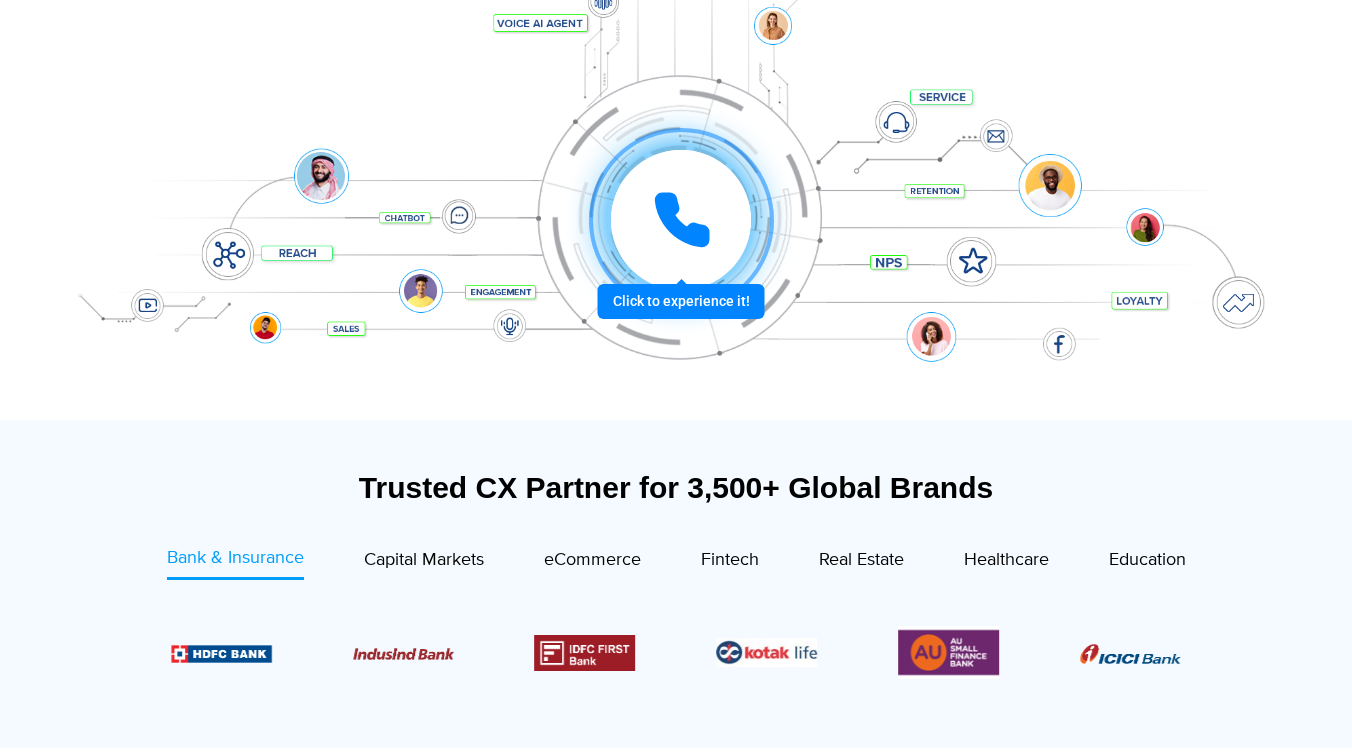 scroll, scrollTop: 0, scrollLeft: 0, axis: both 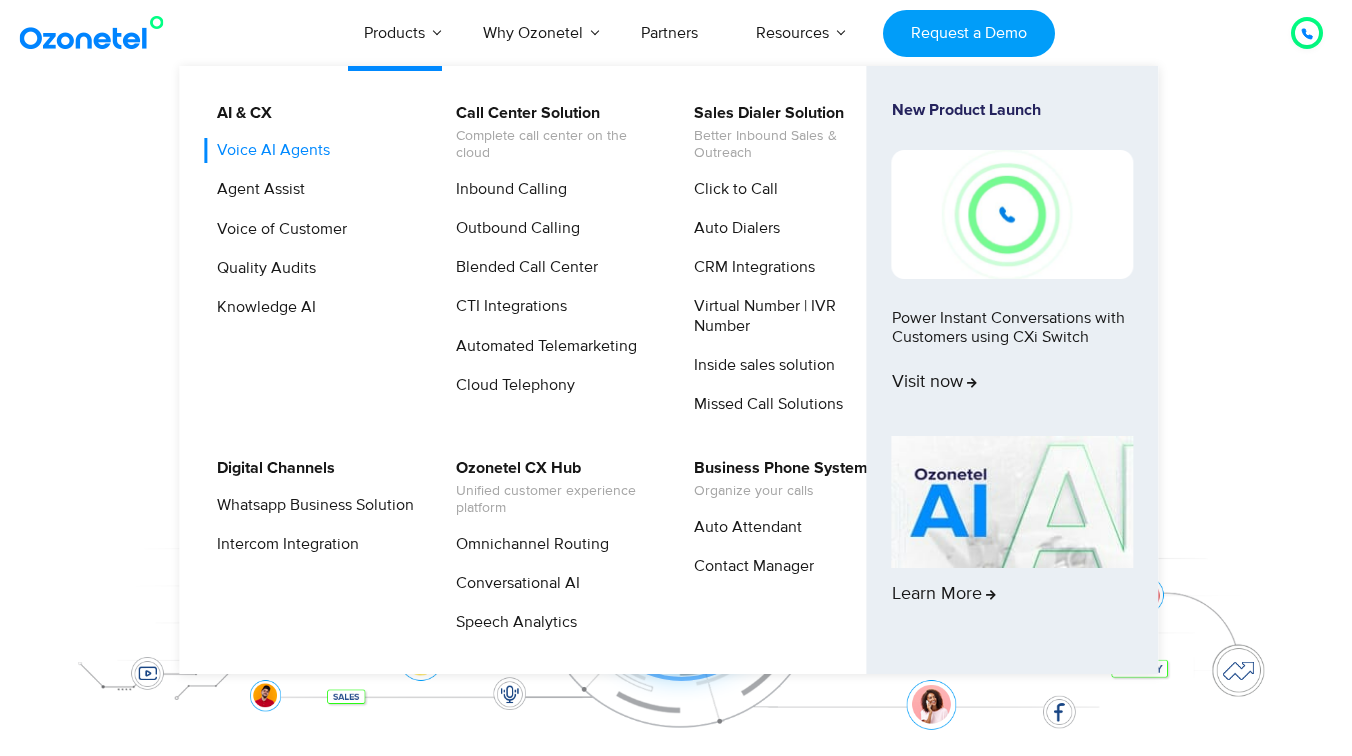 click on "Voice AI Agents" at bounding box center (268, 150) 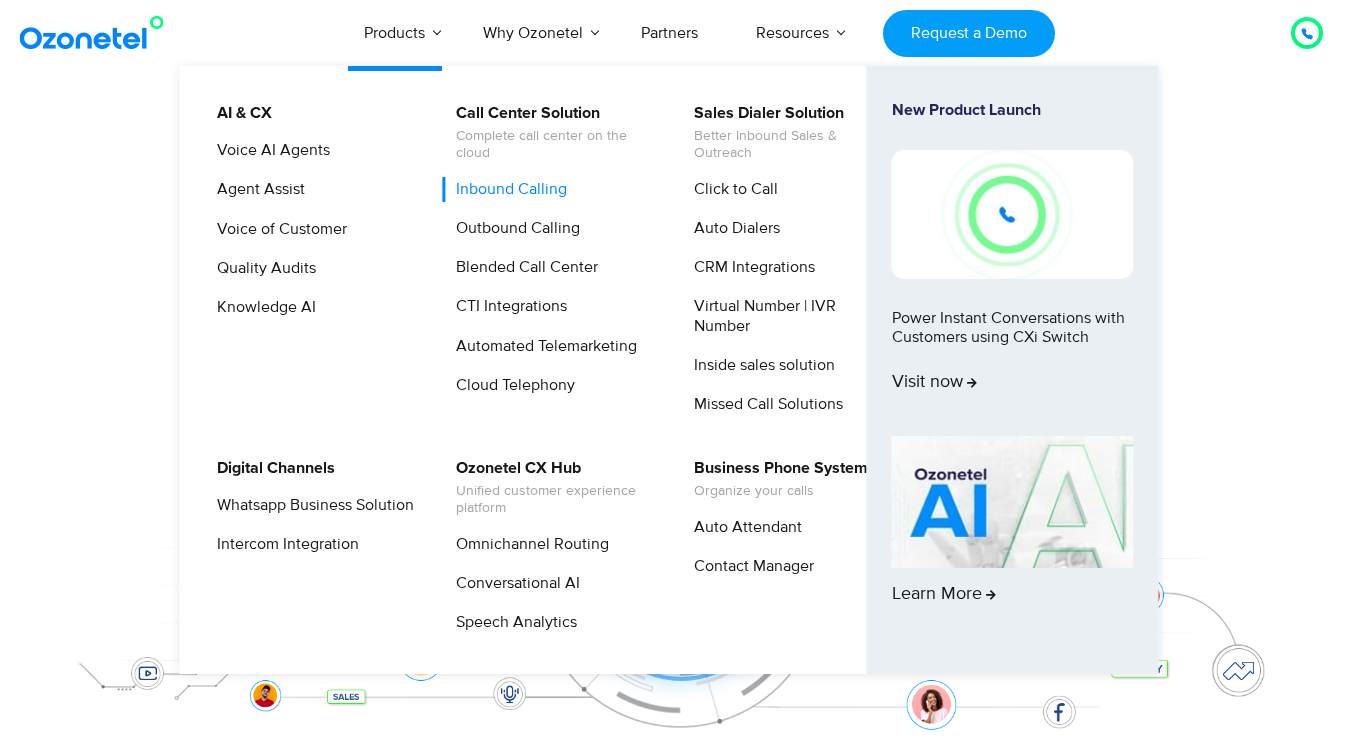 click on "Inbound Calling" at bounding box center [506, 189] 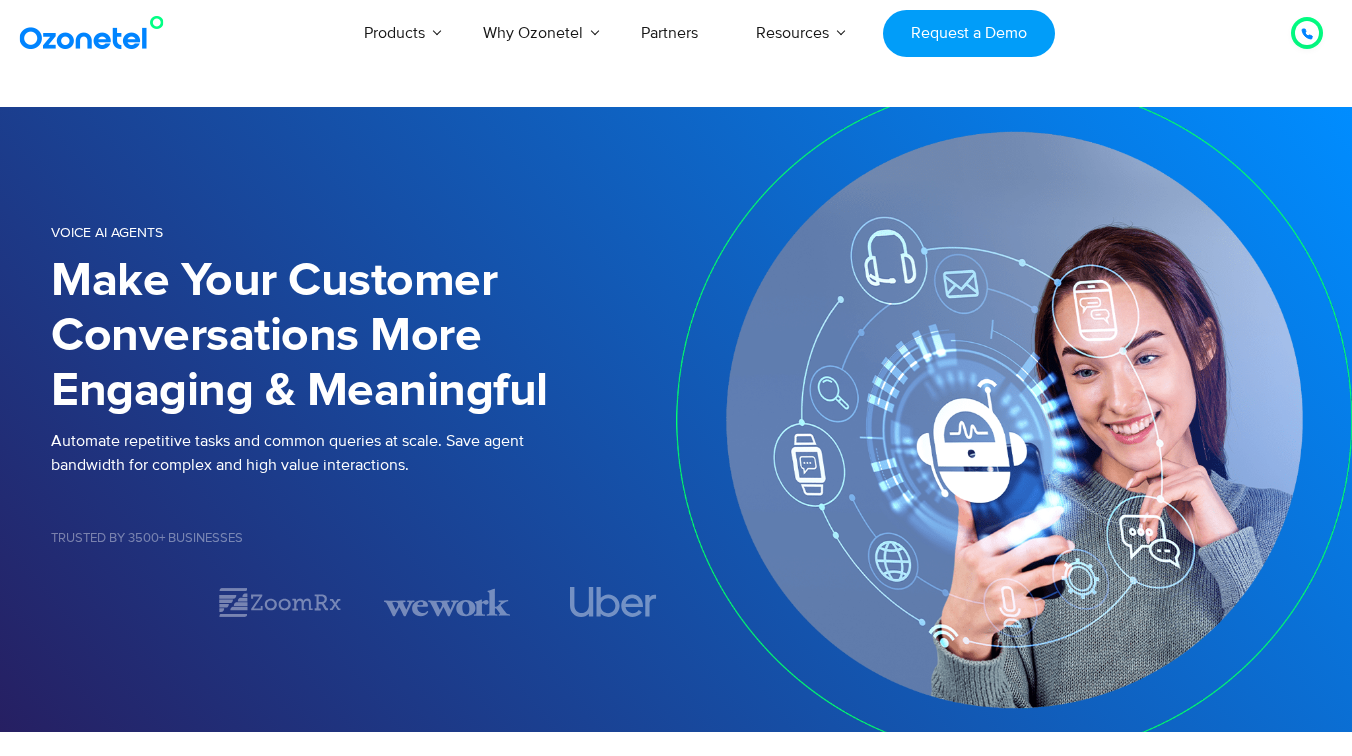 scroll, scrollTop: 0, scrollLeft: 0, axis: both 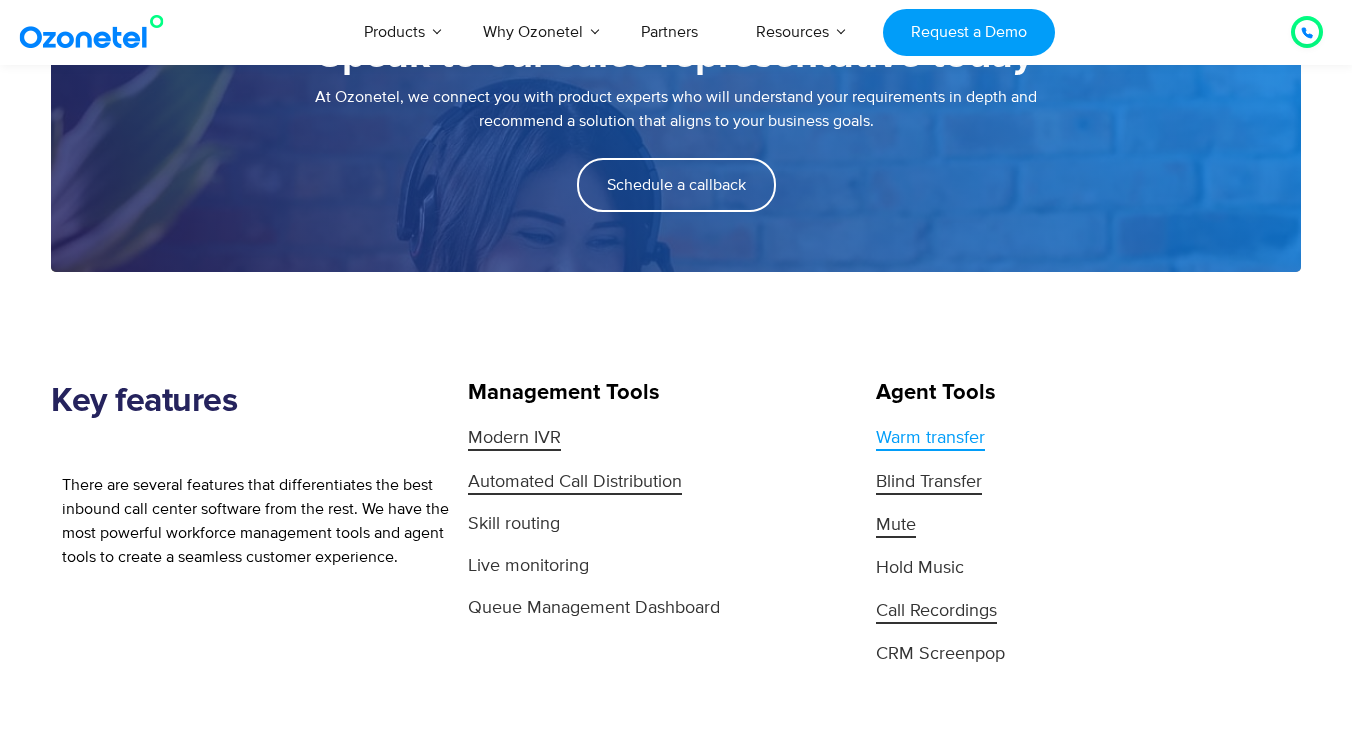 click on "Warm transfer" at bounding box center [930, 439] 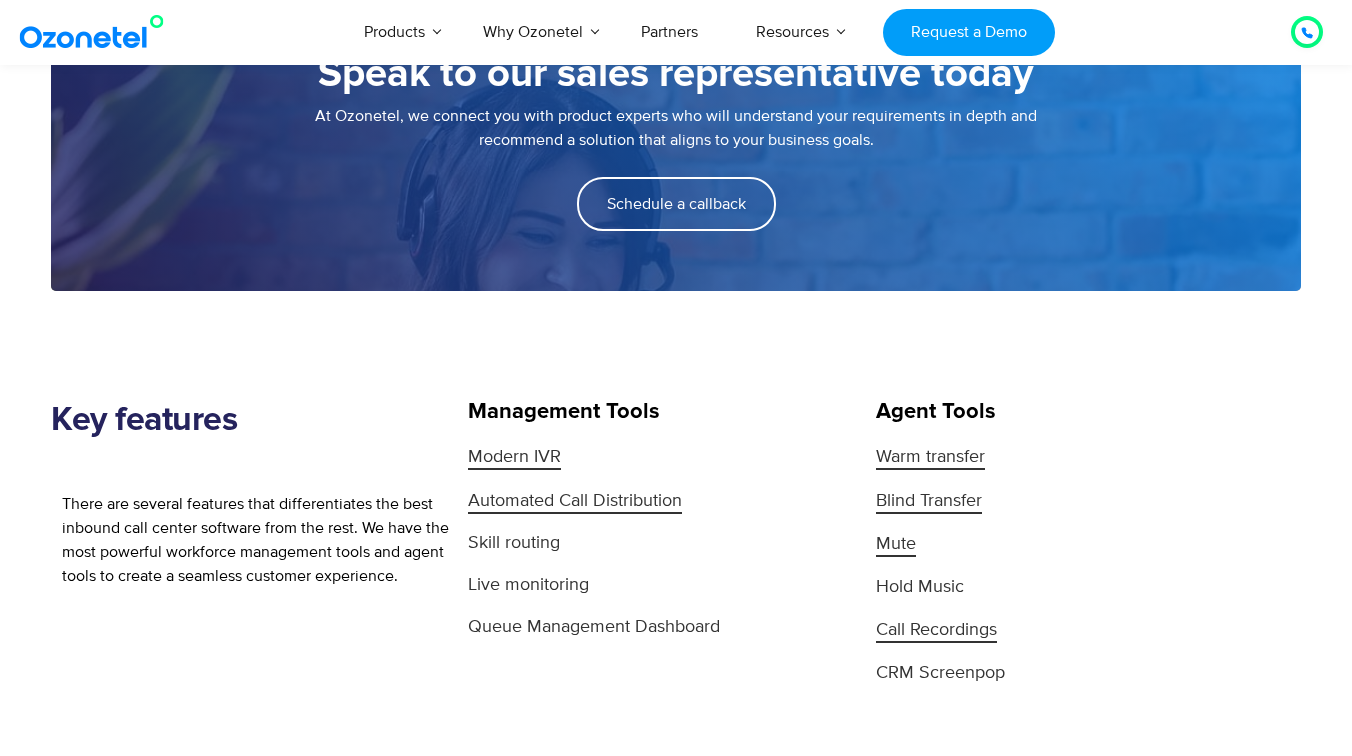 scroll, scrollTop: 1823, scrollLeft: 0, axis: vertical 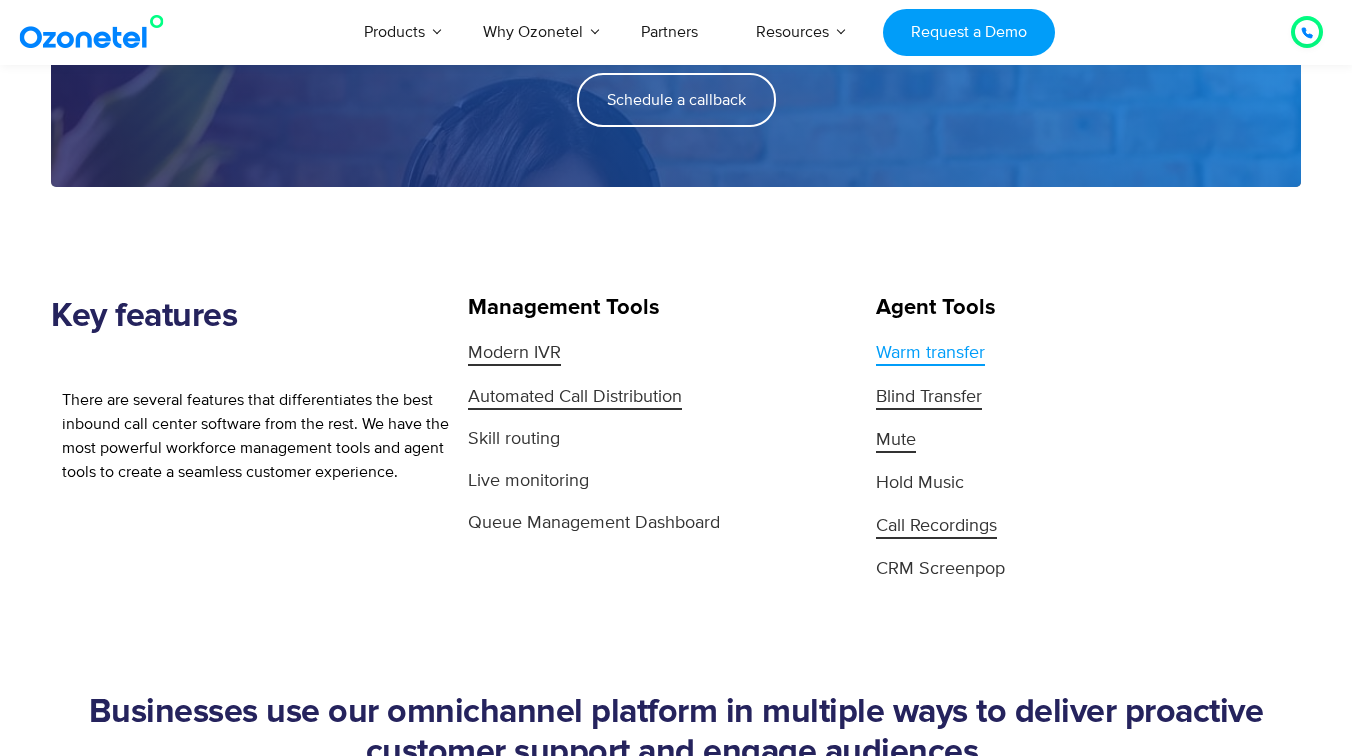 click on "Warm transfer" at bounding box center [930, 354] 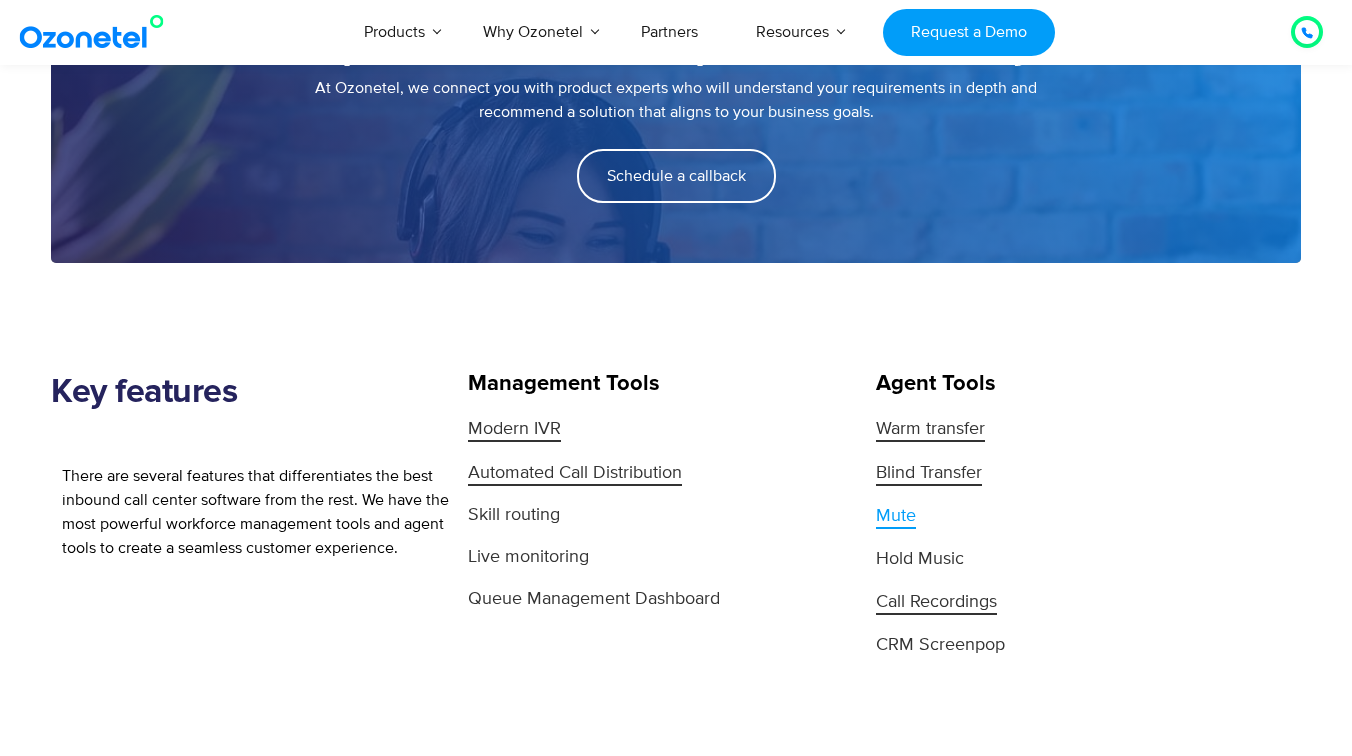 scroll, scrollTop: 1857, scrollLeft: 0, axis: vertical 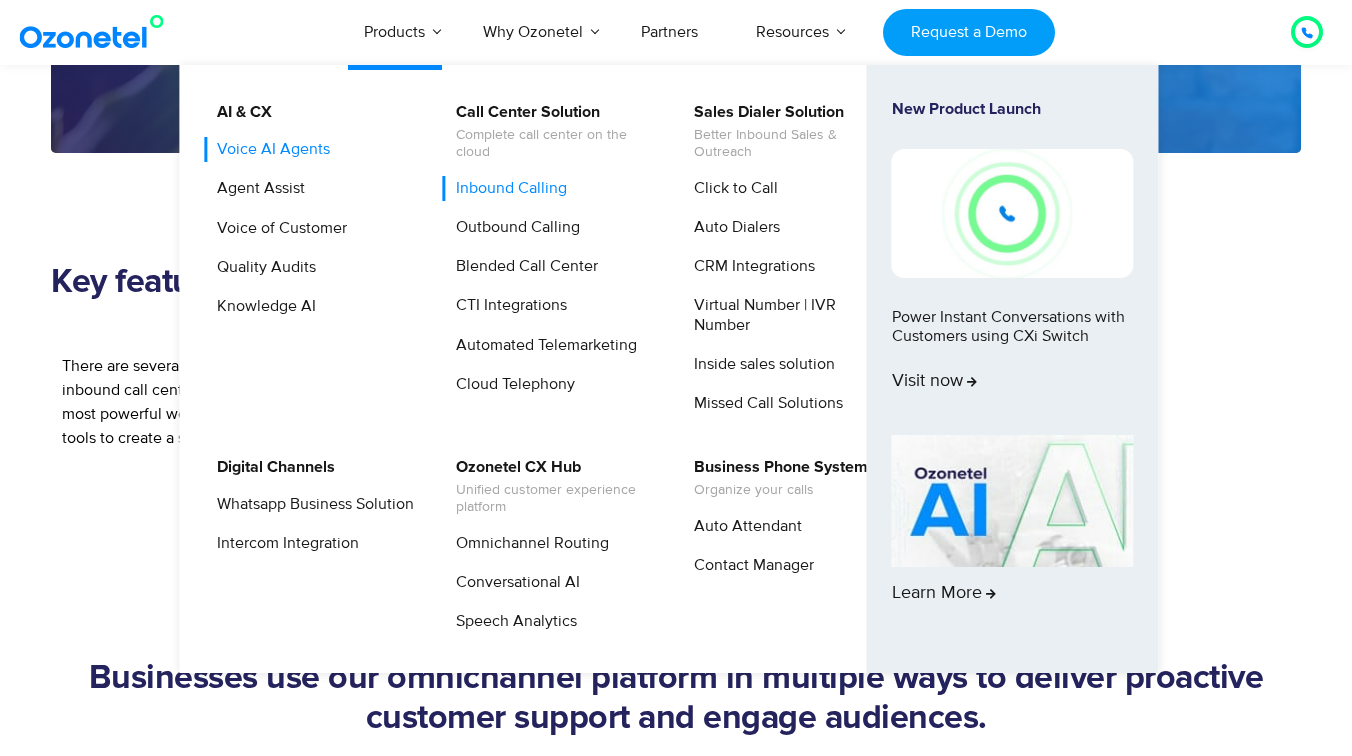 click on "Voice AI Agents" at bounding box center [268, 149] 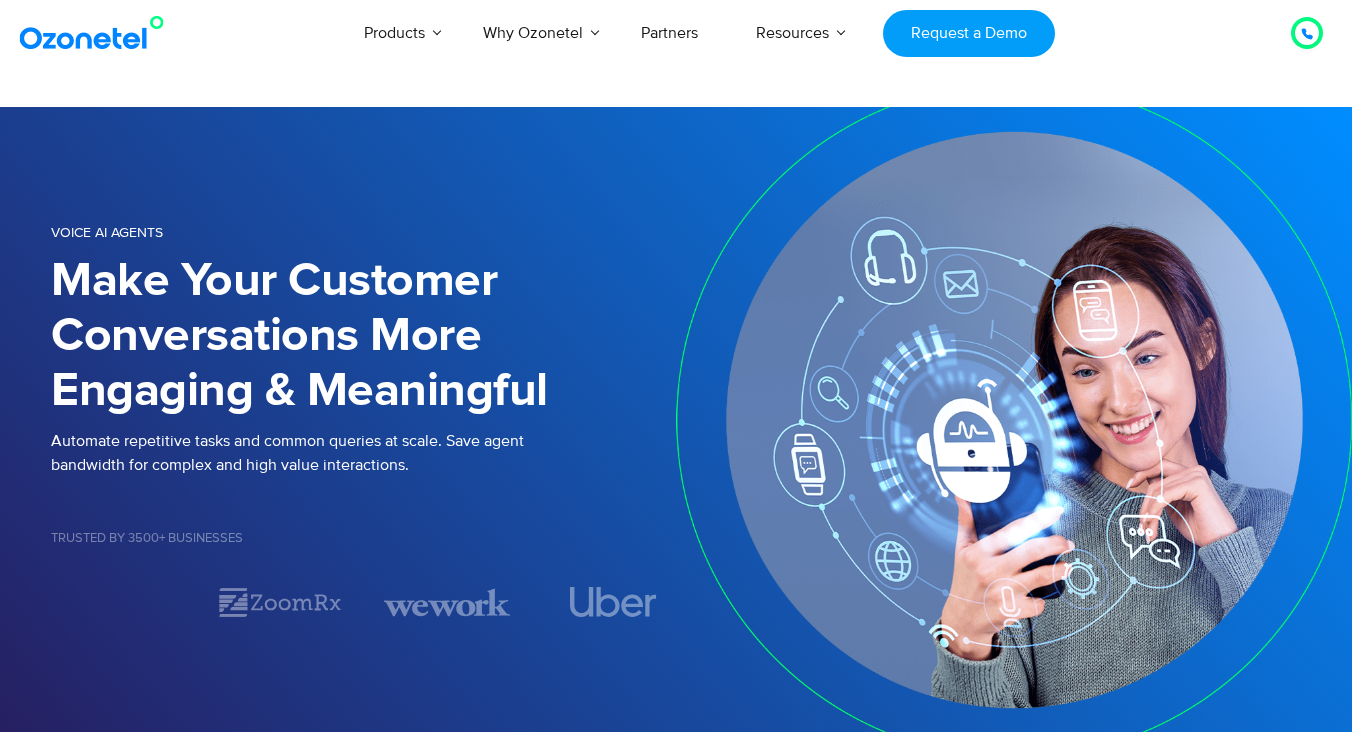 scroll, scrollTop: 0, scrollLeft: 0, axis: both 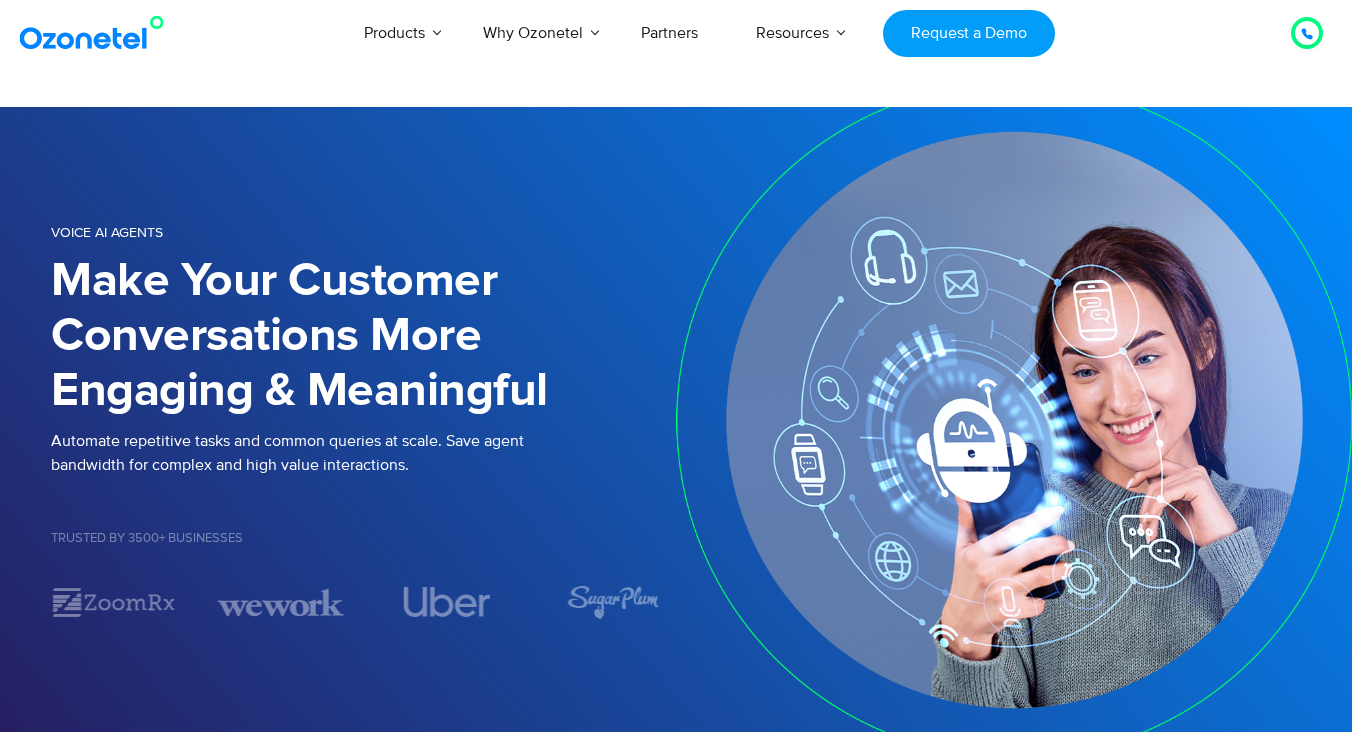 click at bounding box center (96, 33) 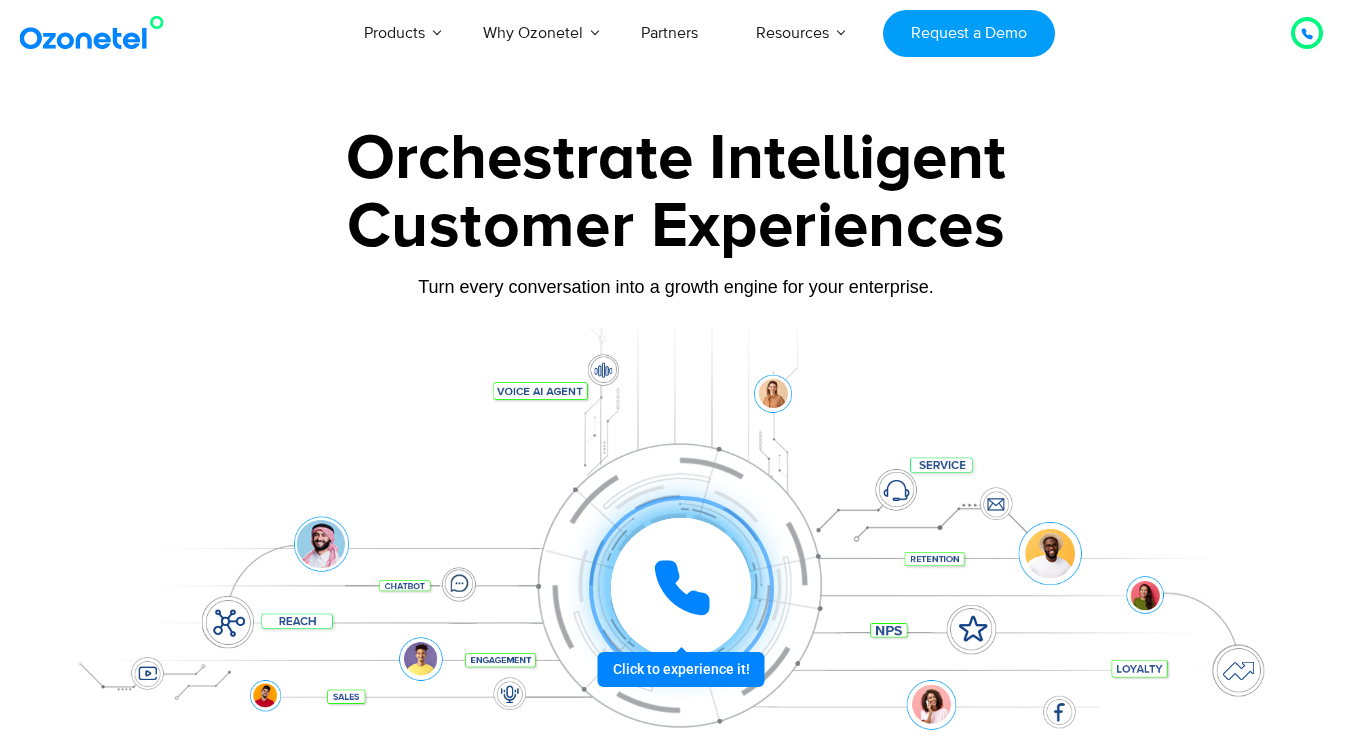 scroll, scrollTop: 0, scrollLeft: 0, axis: both 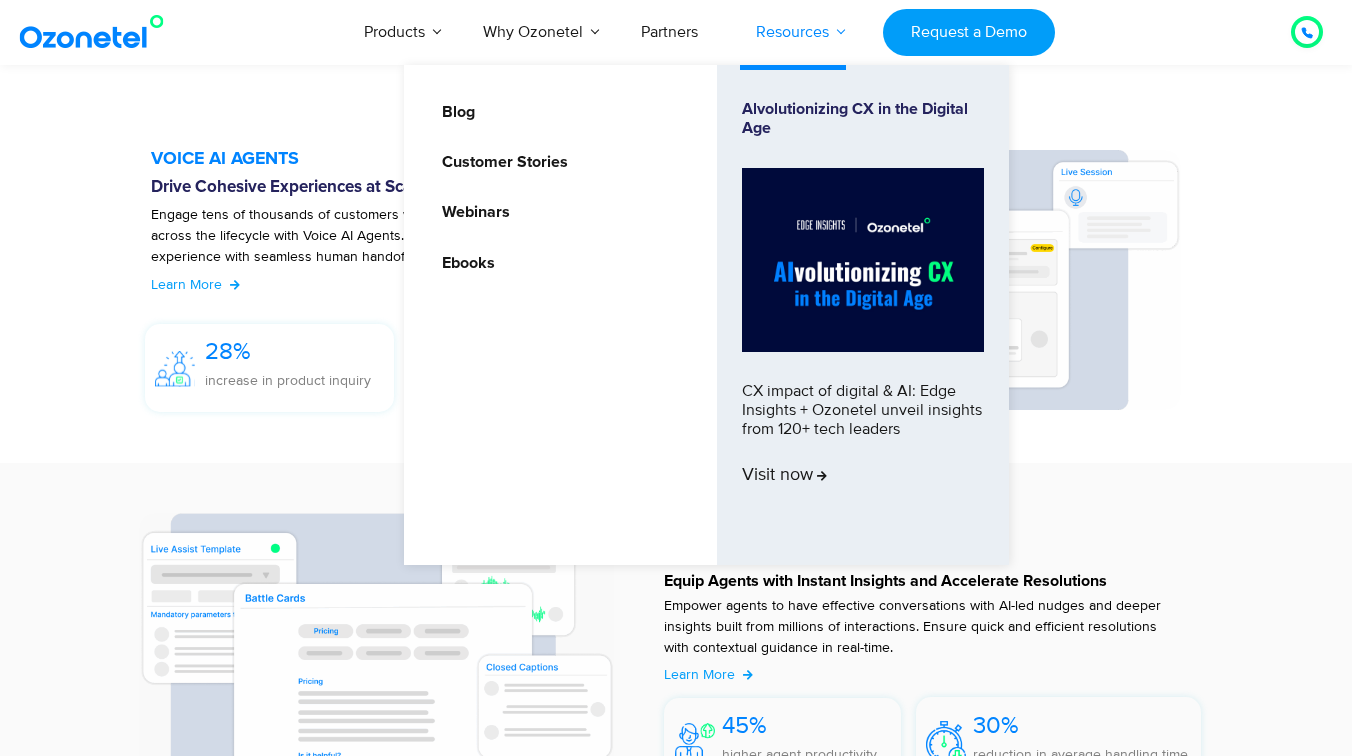 click on "Resources" at bounding box center [792, 32] 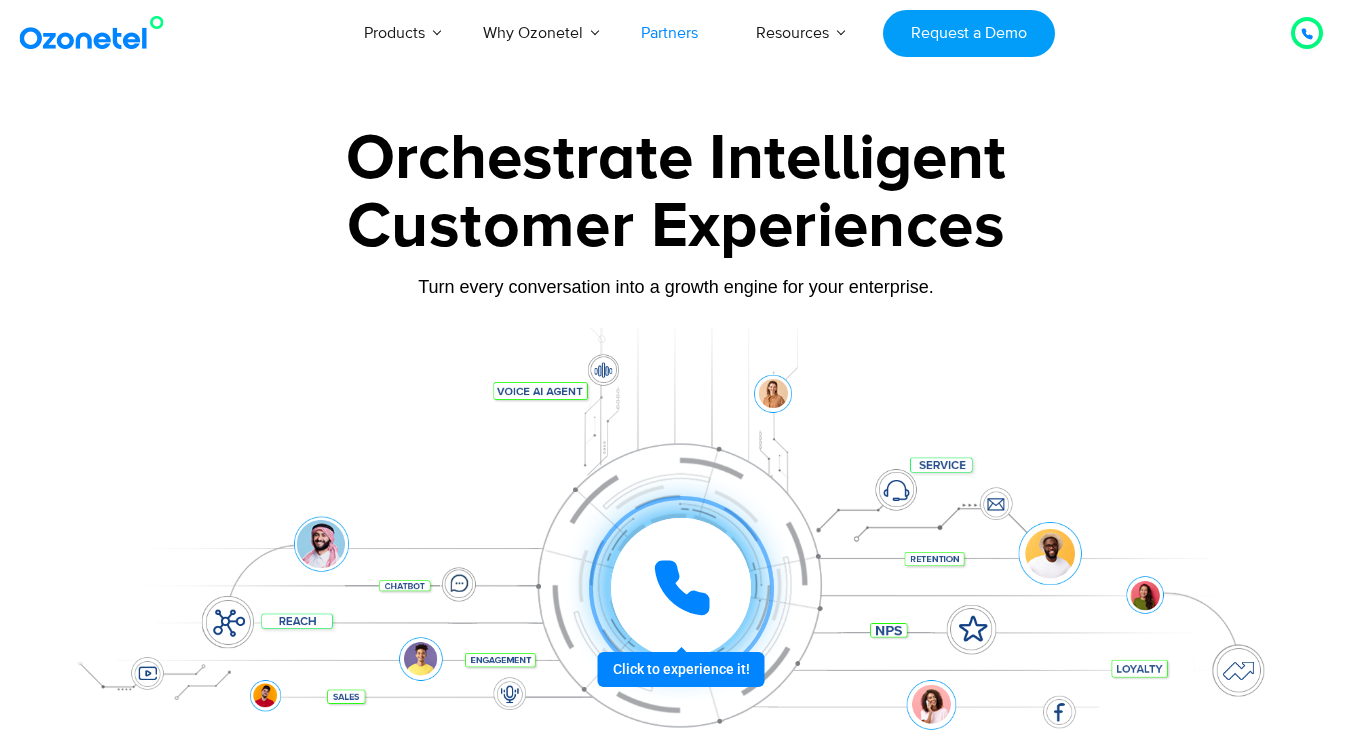 scroll, scrollTop: 0, scrollLeft: 0, axis: both 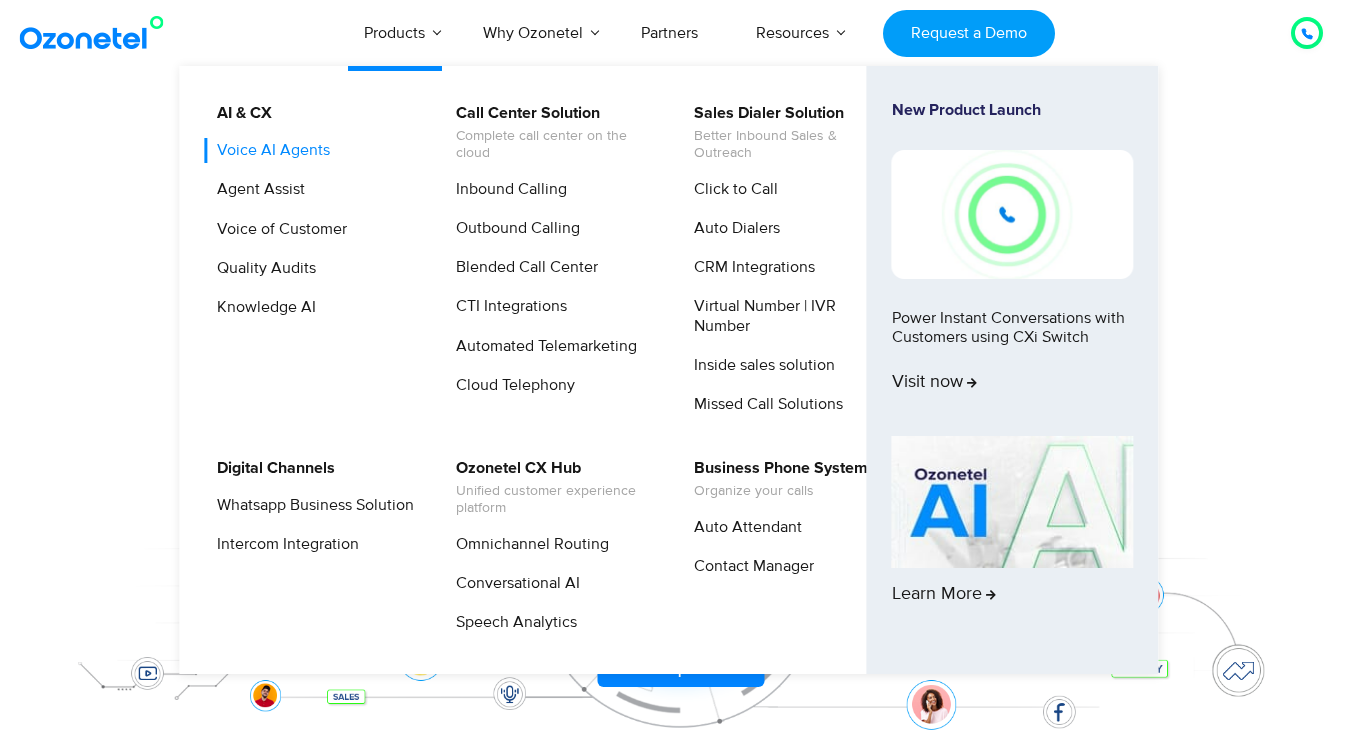 click on "Voice AI Agents" at bounding box center (268, 150) 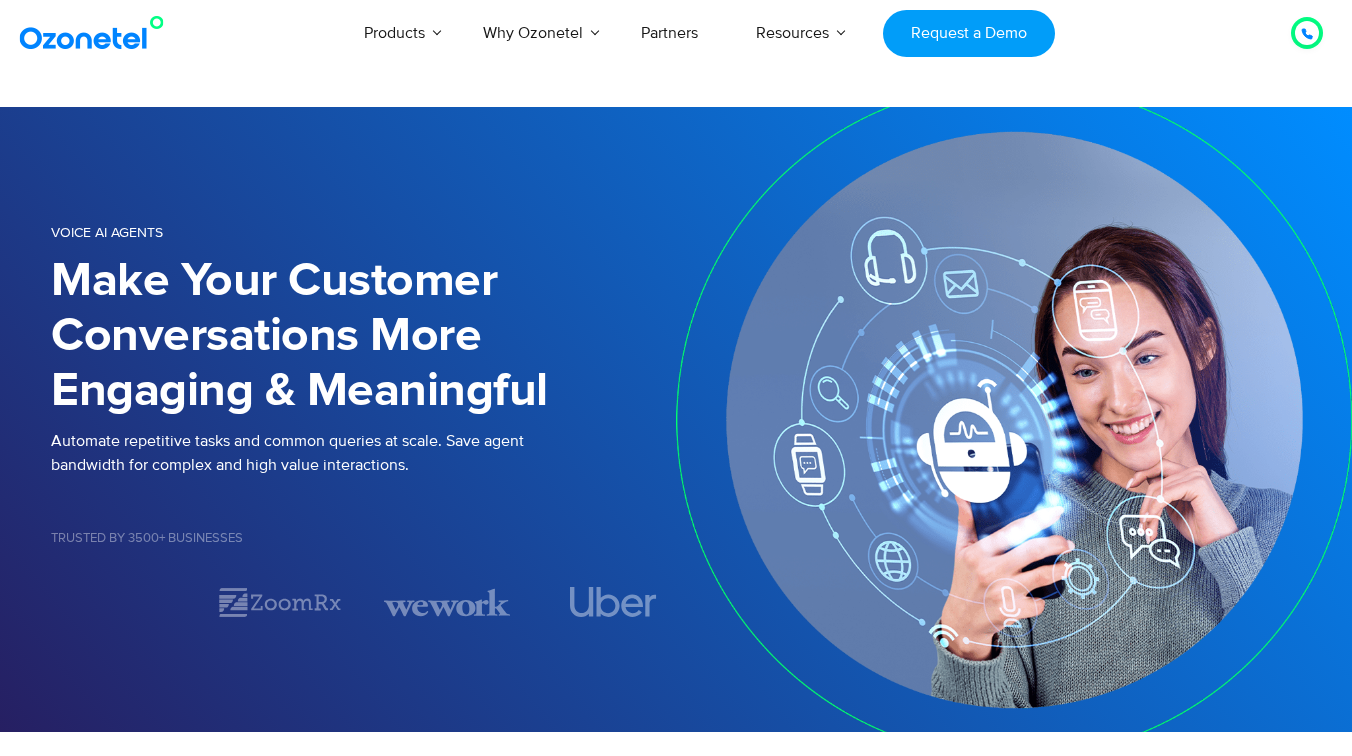 scroll, scrollTop: 0, scrollLeft: 0, axis: both 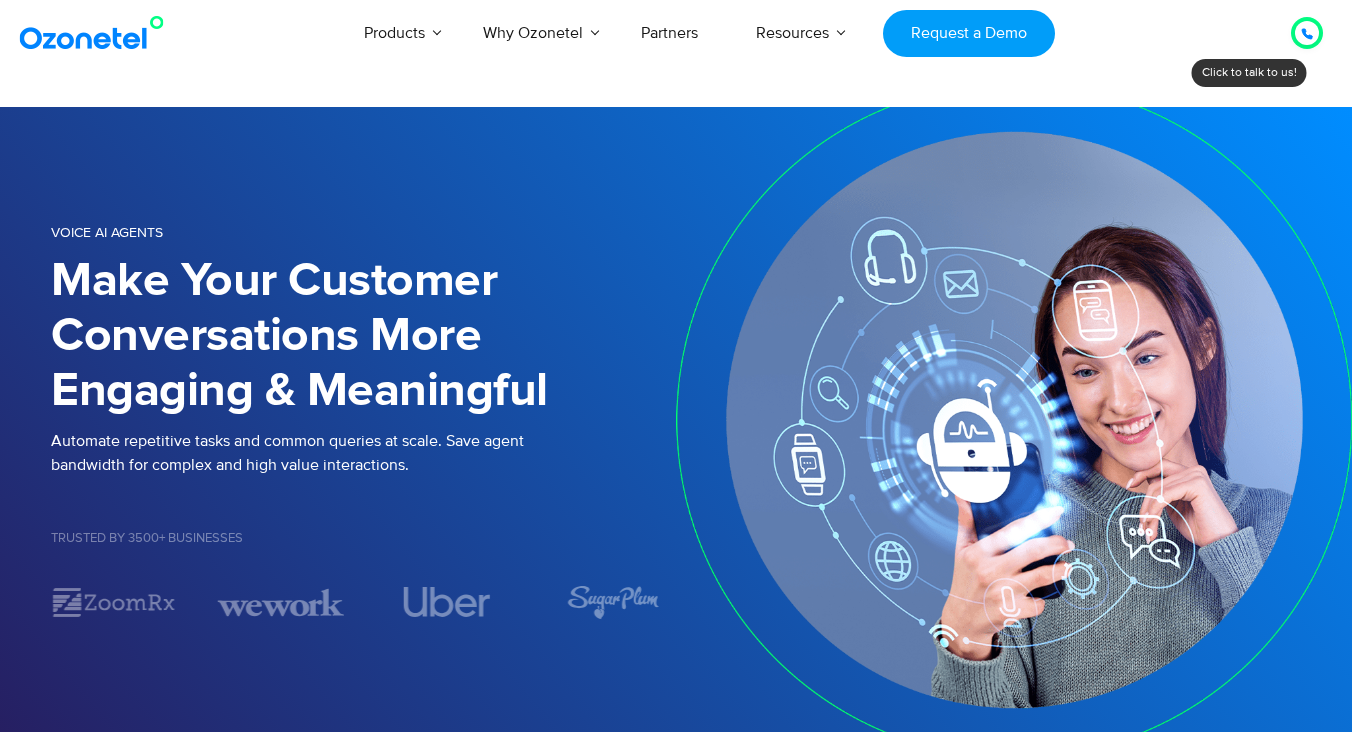 click at bounding box center (96, 33) 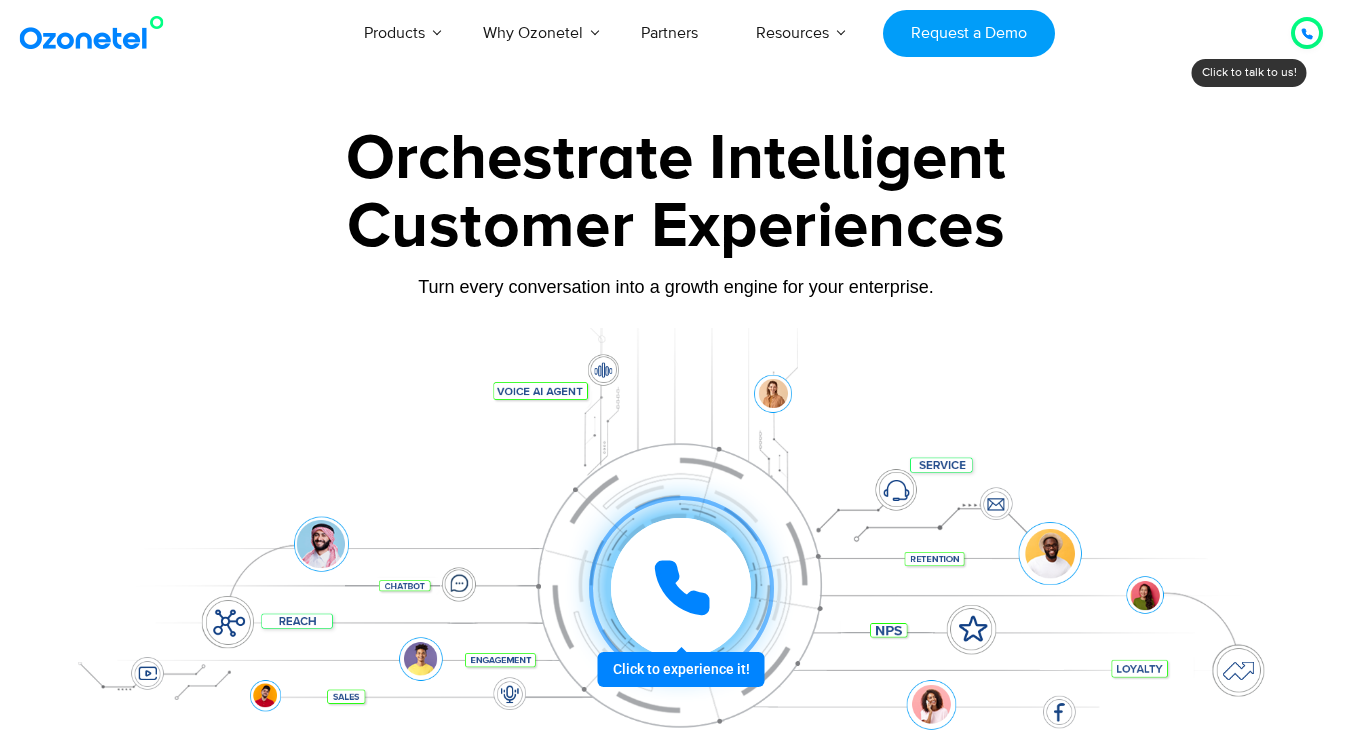 scroll, scrollTop: 0, scrollLeft: 0, axis: both 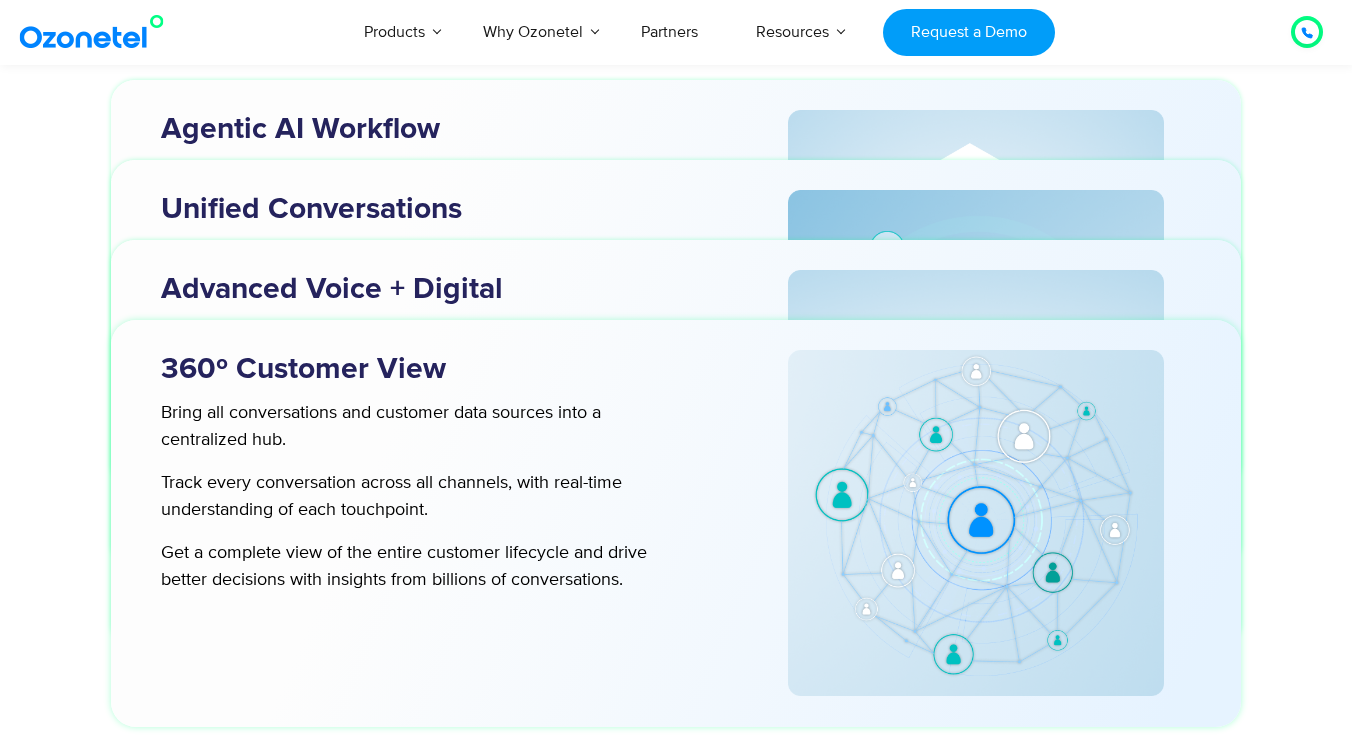 click at bounding box center (96, 32) 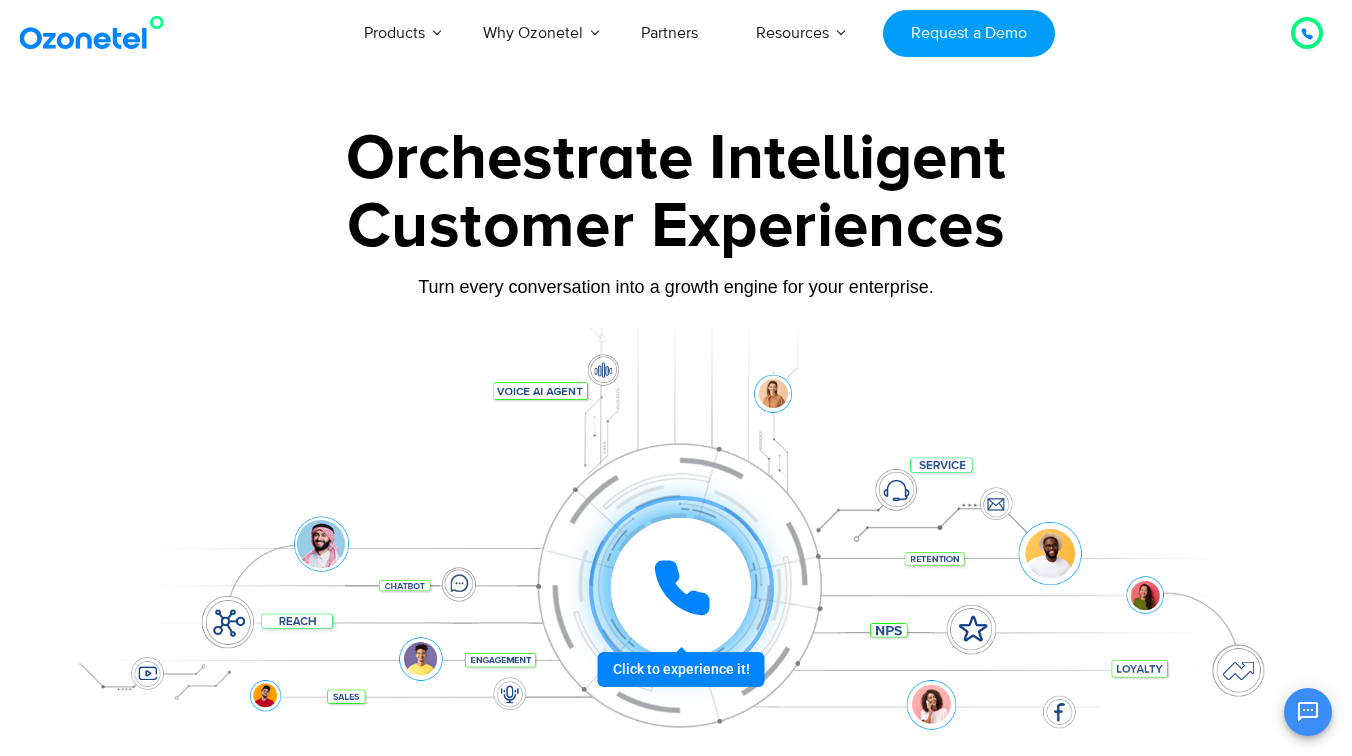scroll, scrollTop: 0, scrollLeft: 0, axis: both 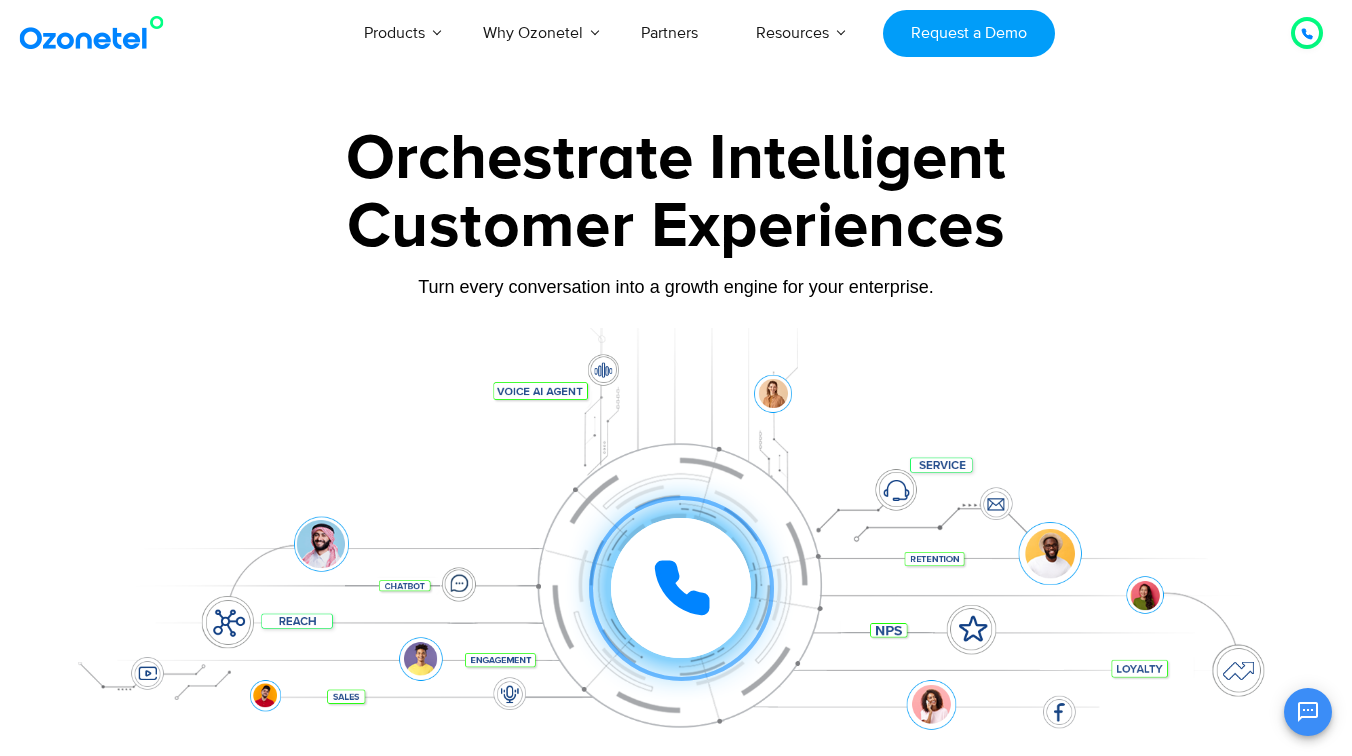 click 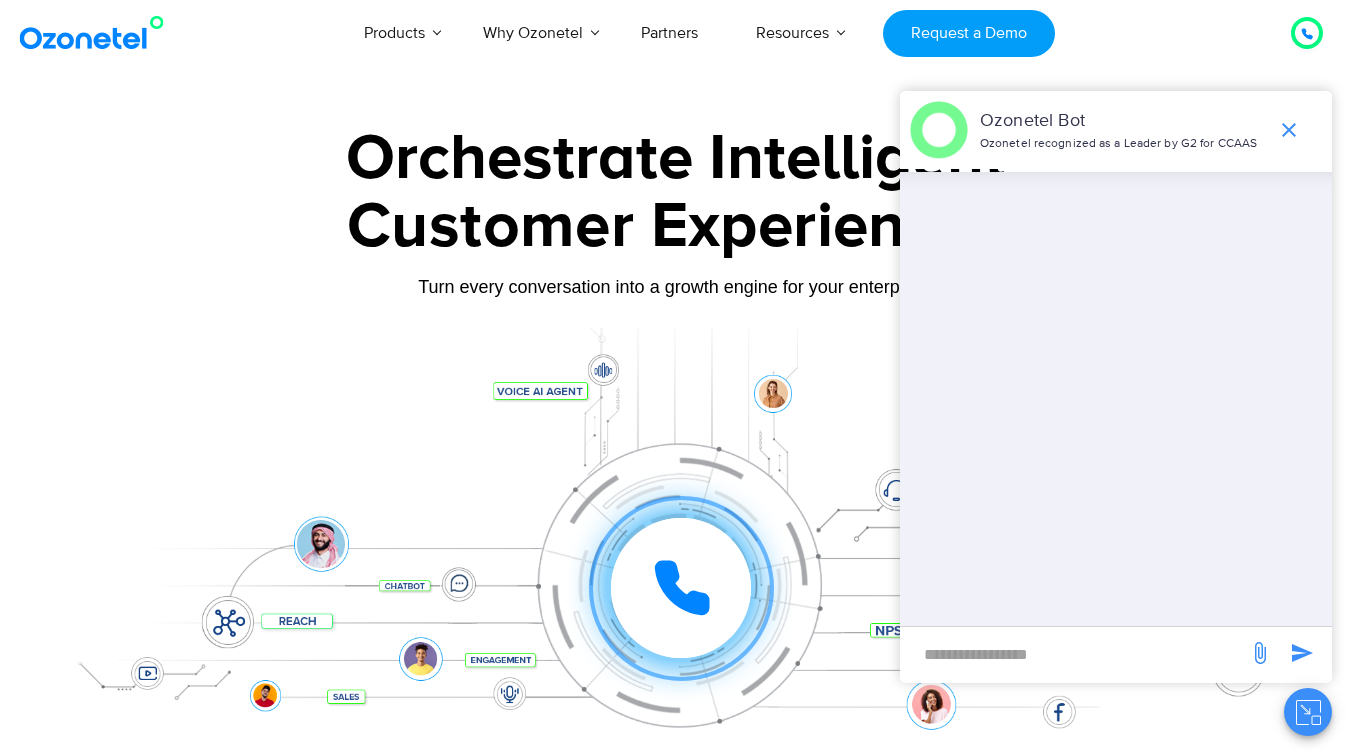 click 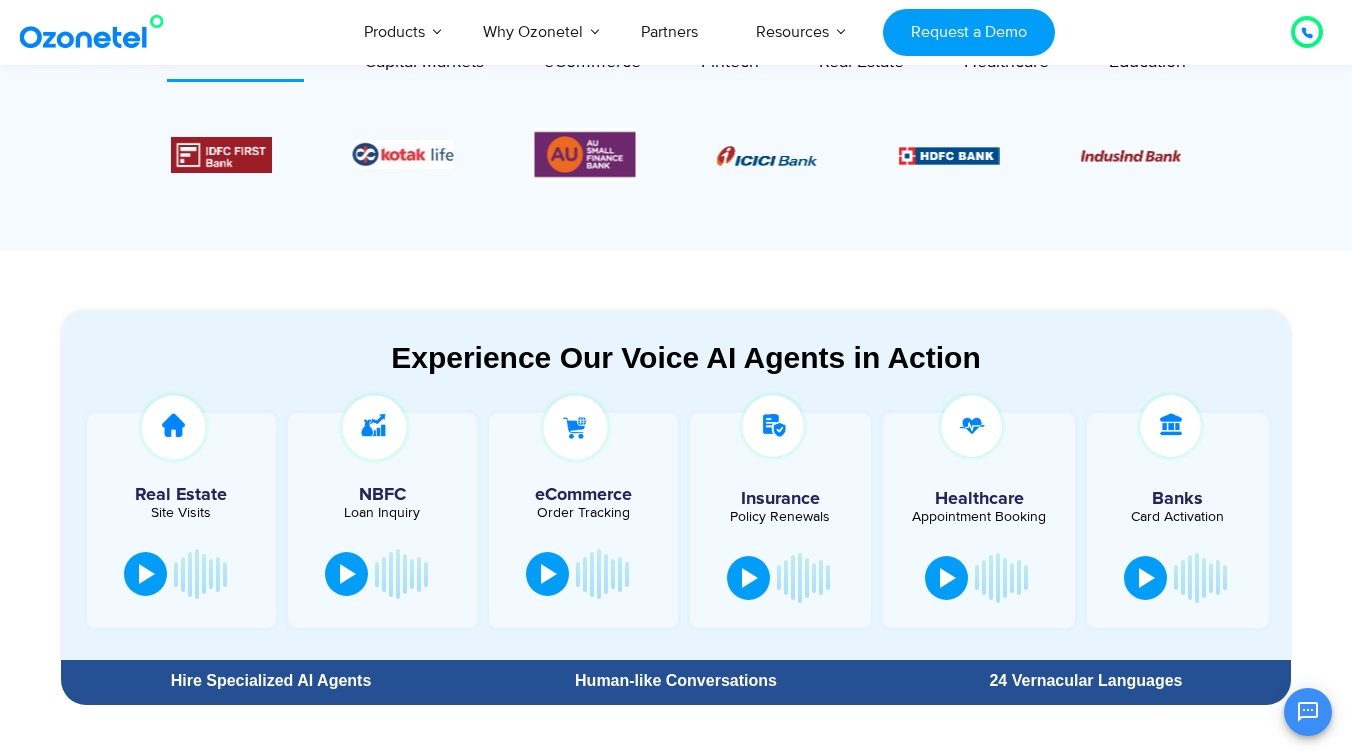 scroll, scrollTop: 0, scrollLeft: 0, axis: both 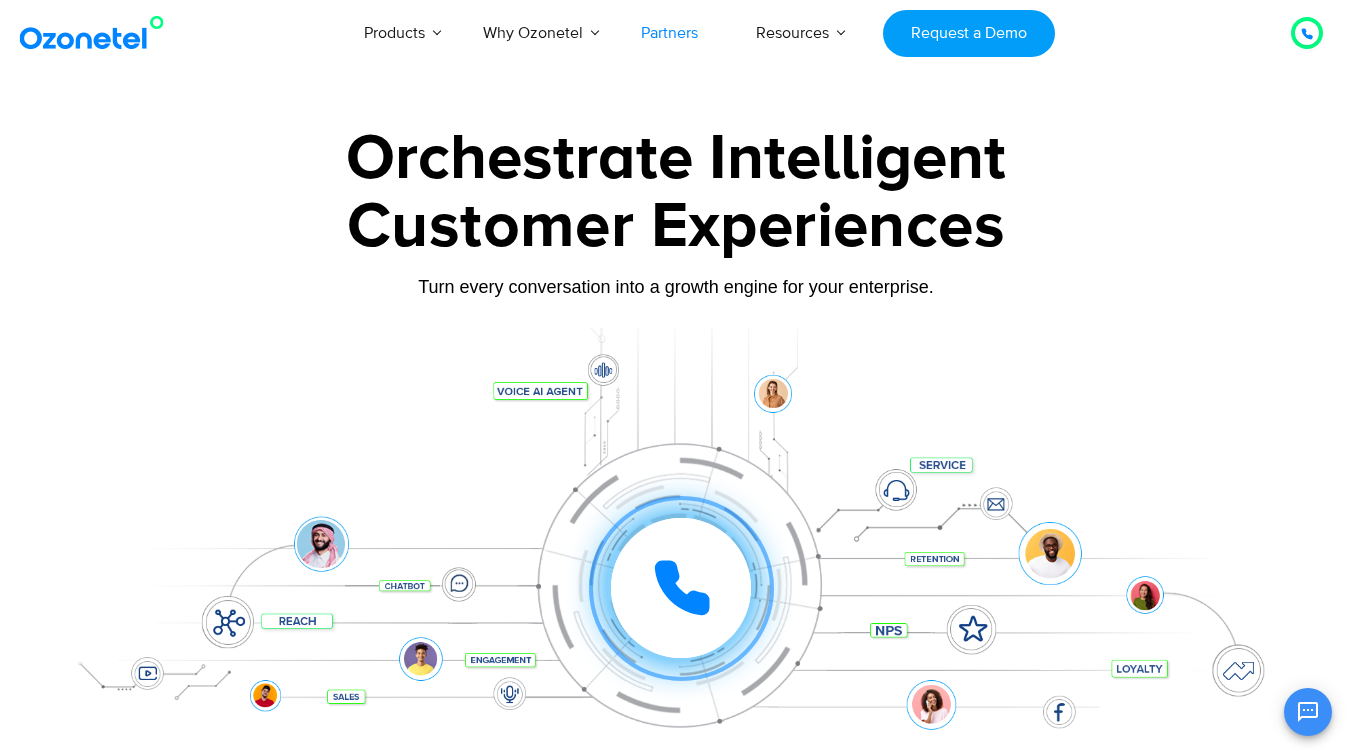 click on "Partners" at bounding box center [669, 33] 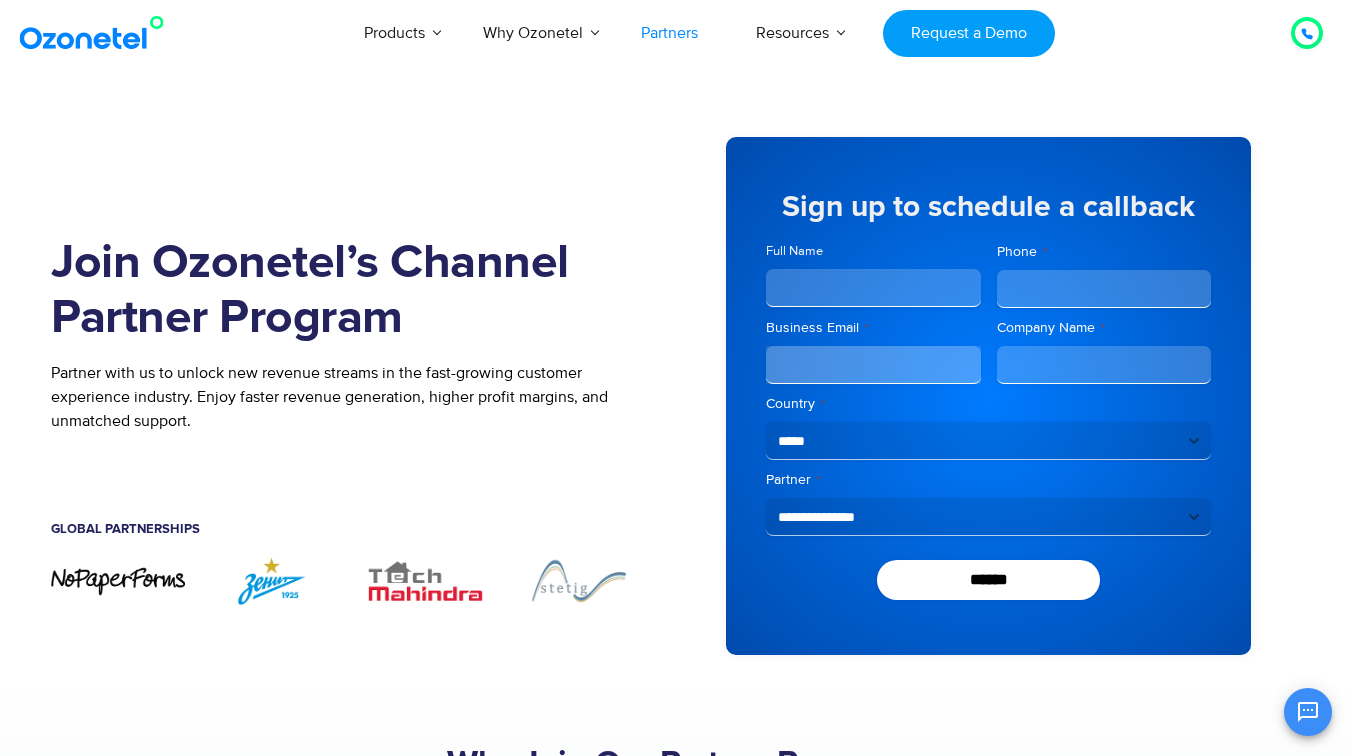 scroll, scrollTop: 0, scrollLeft: 0, axis: both 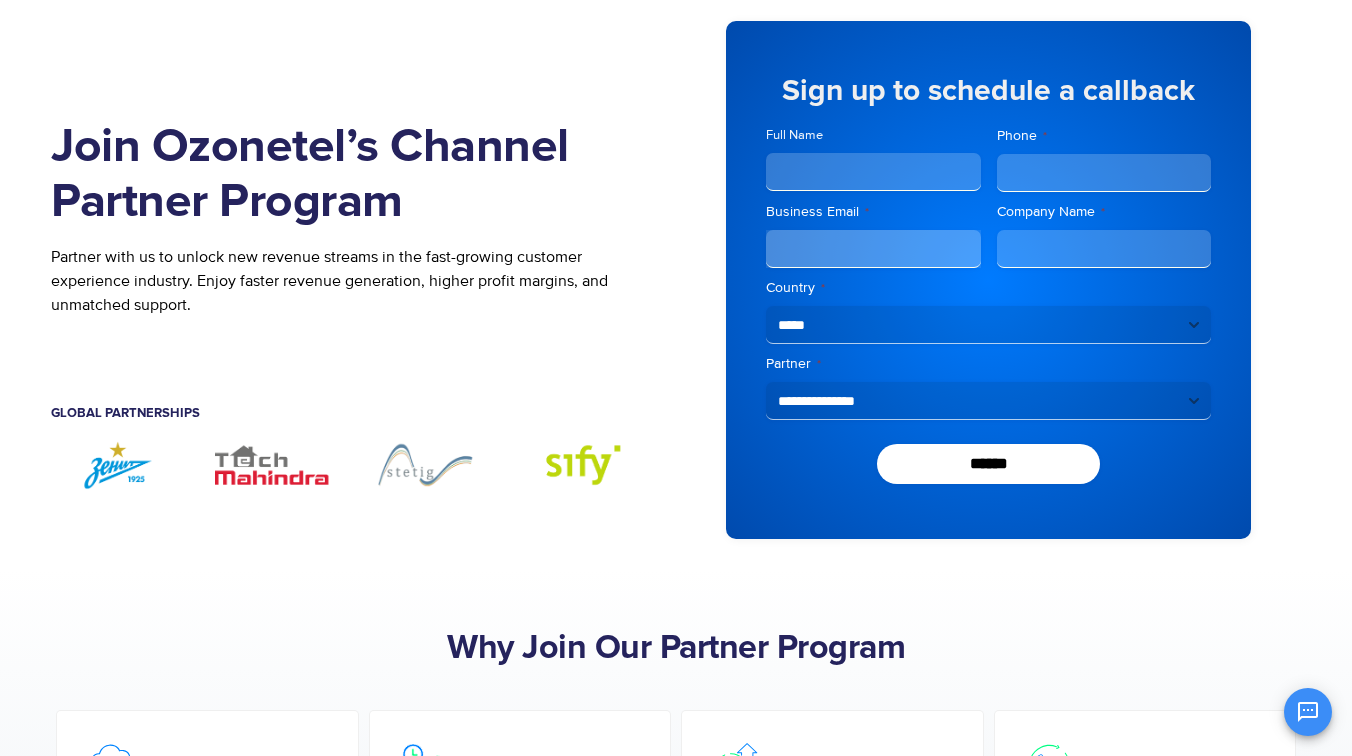 click at bounding box center (579, 464) 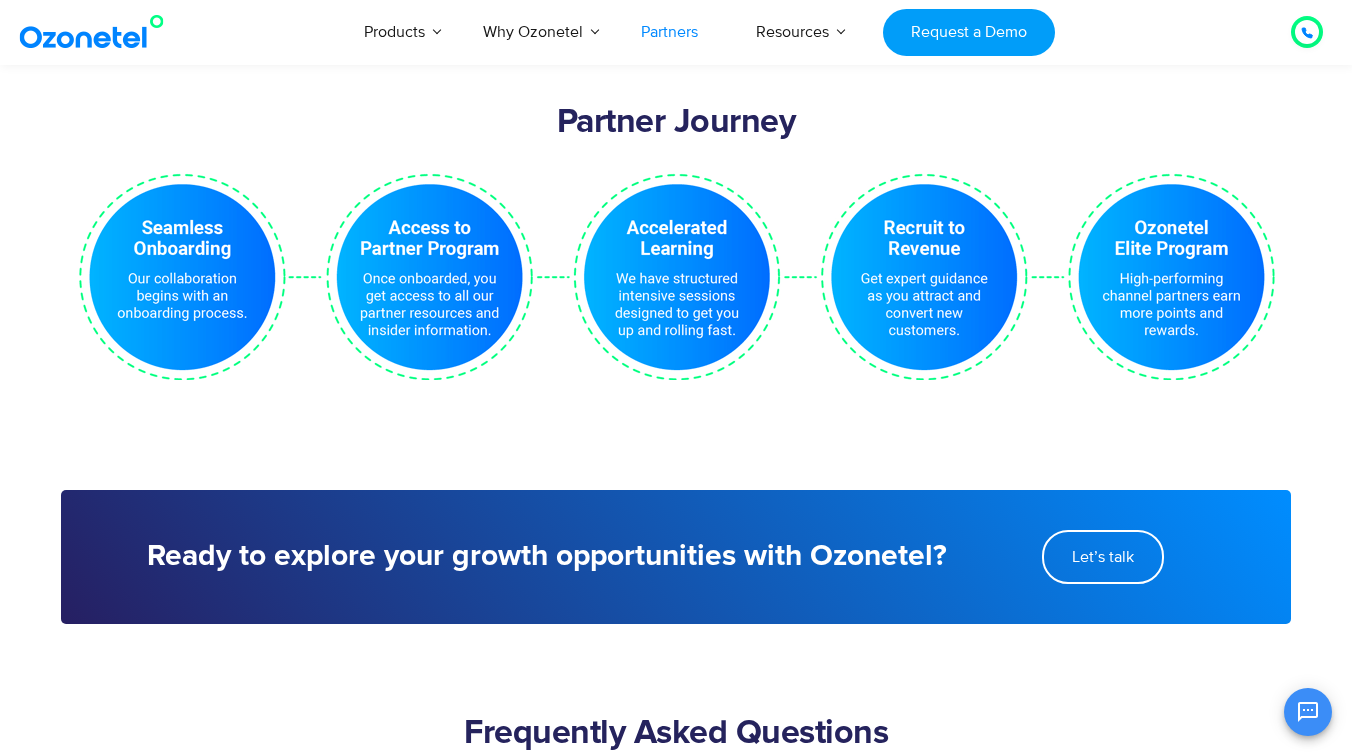 scroll, scrollTop: 4191, scrollLeft: 0, axis: vertical 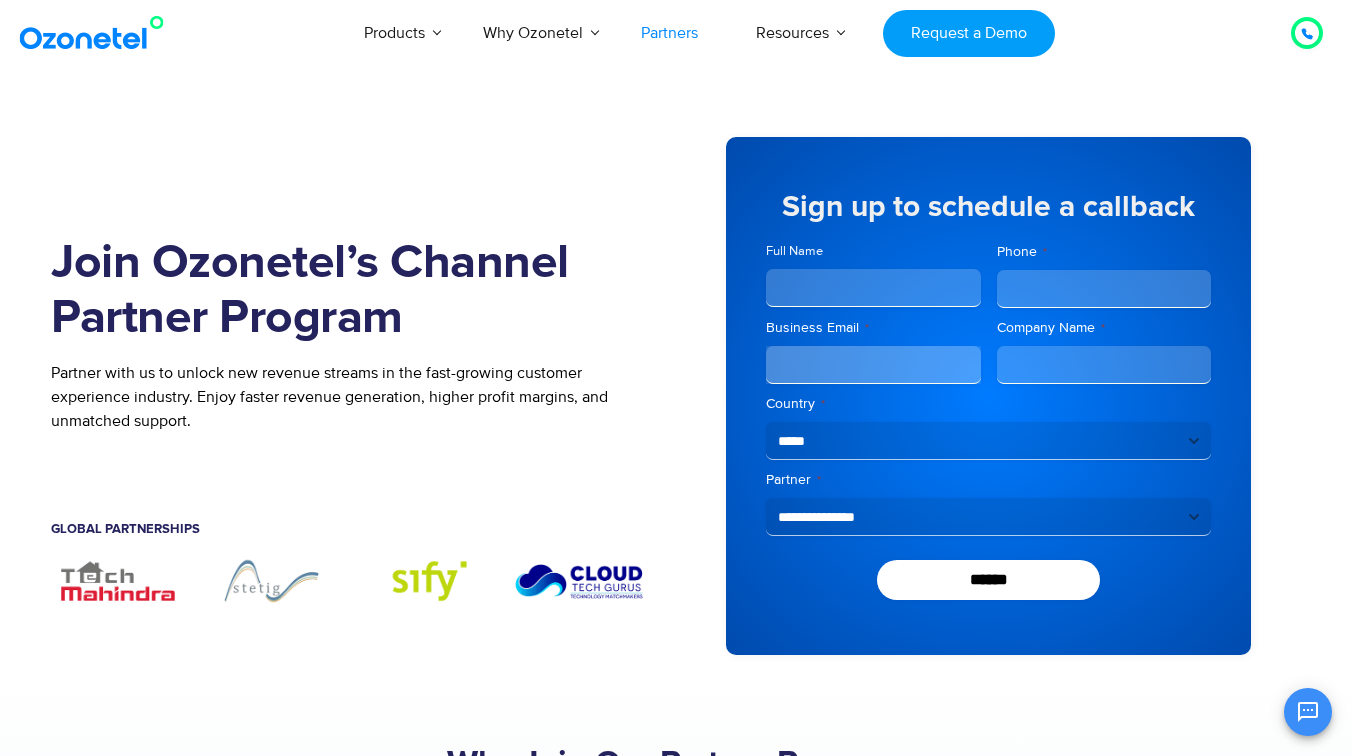 click 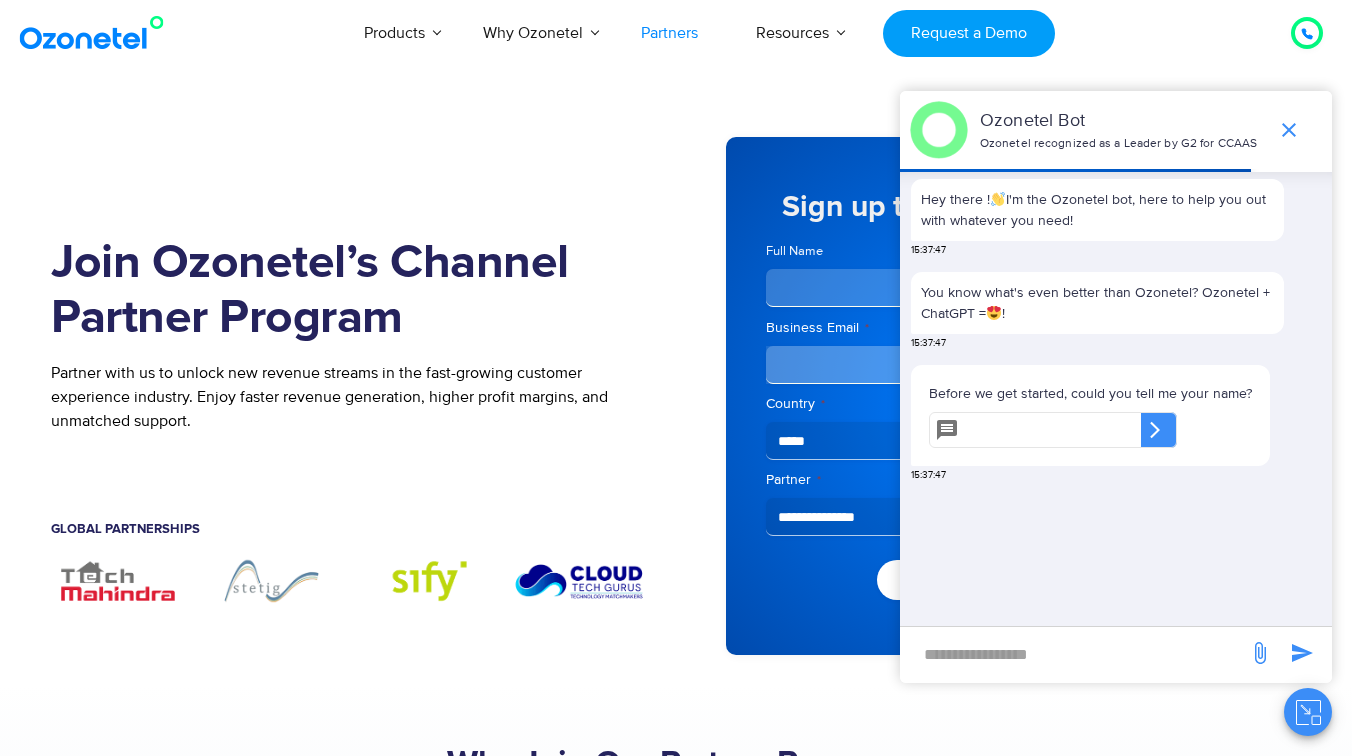 click 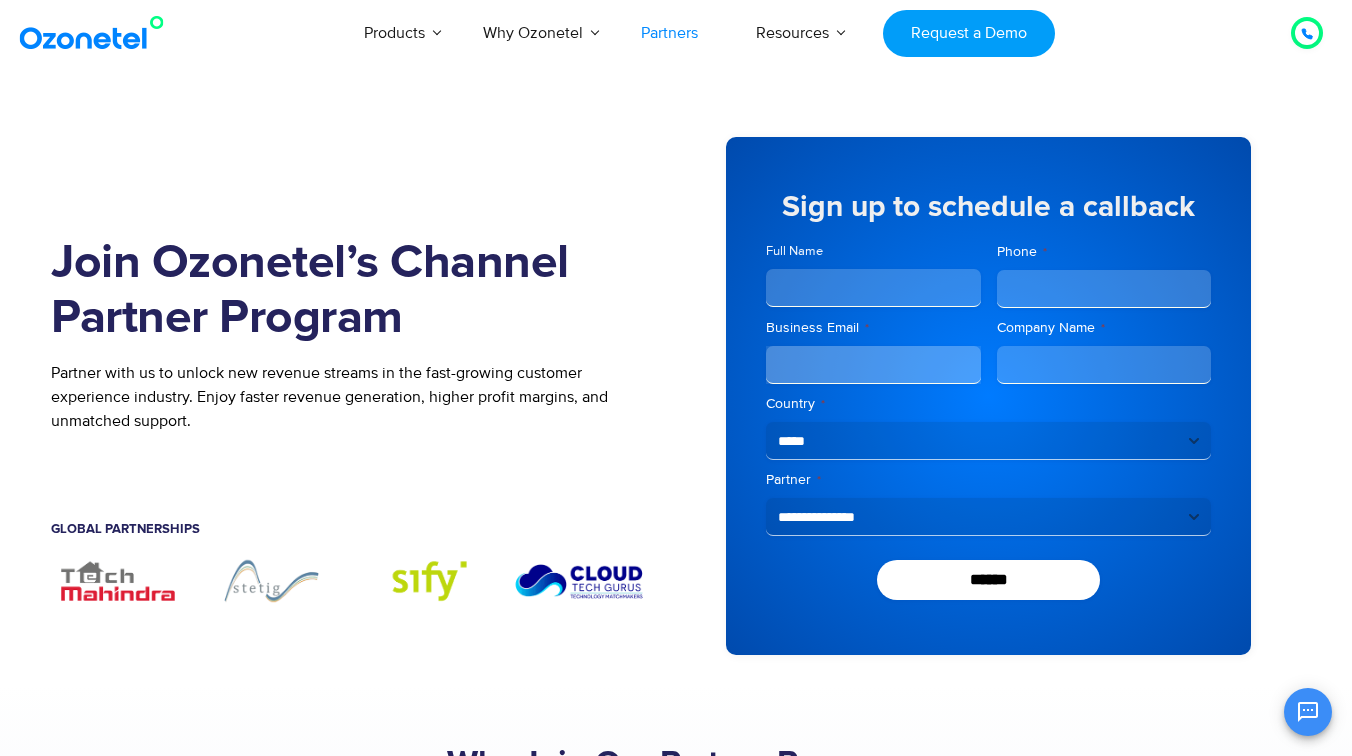 click at bounding box center [96, 33] 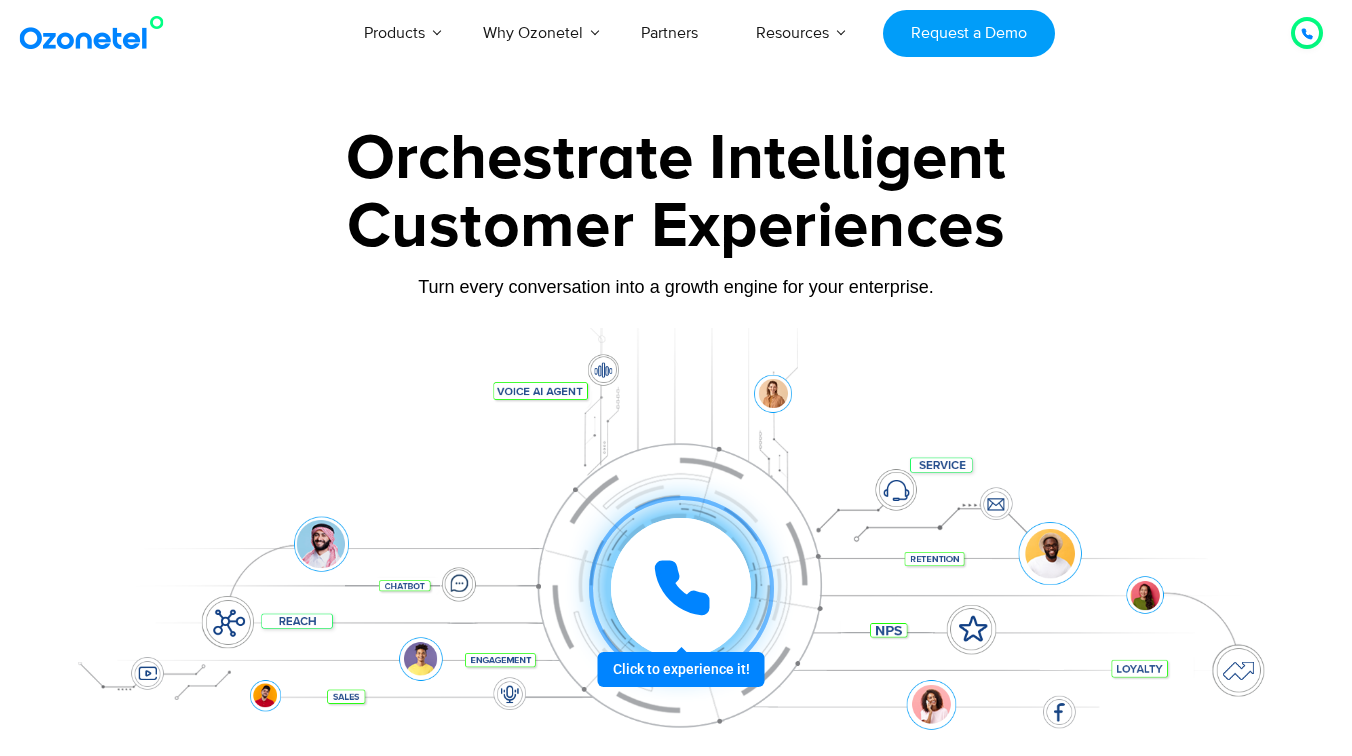scroll, scrollTop: 0, scrollLeft: 0, axis: both 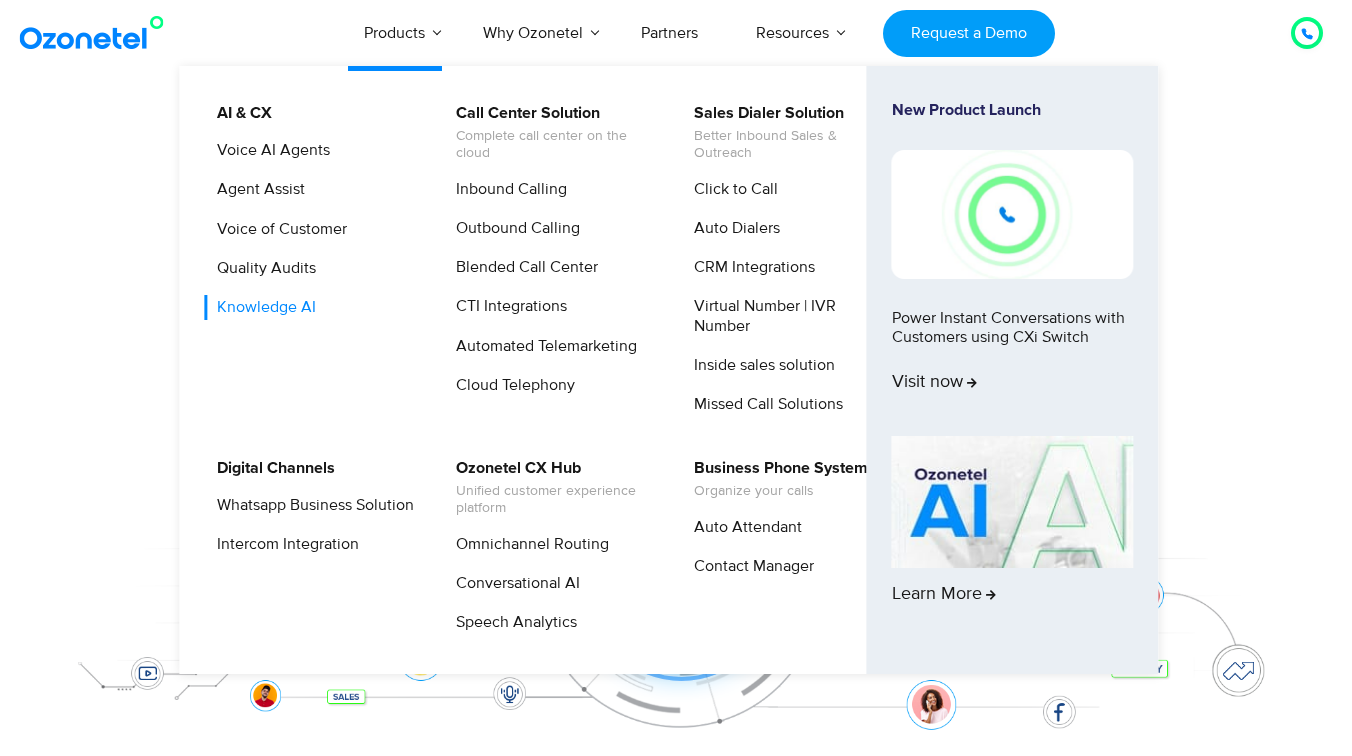 click on "Knowledge AI" at bounding box center (261, 307) 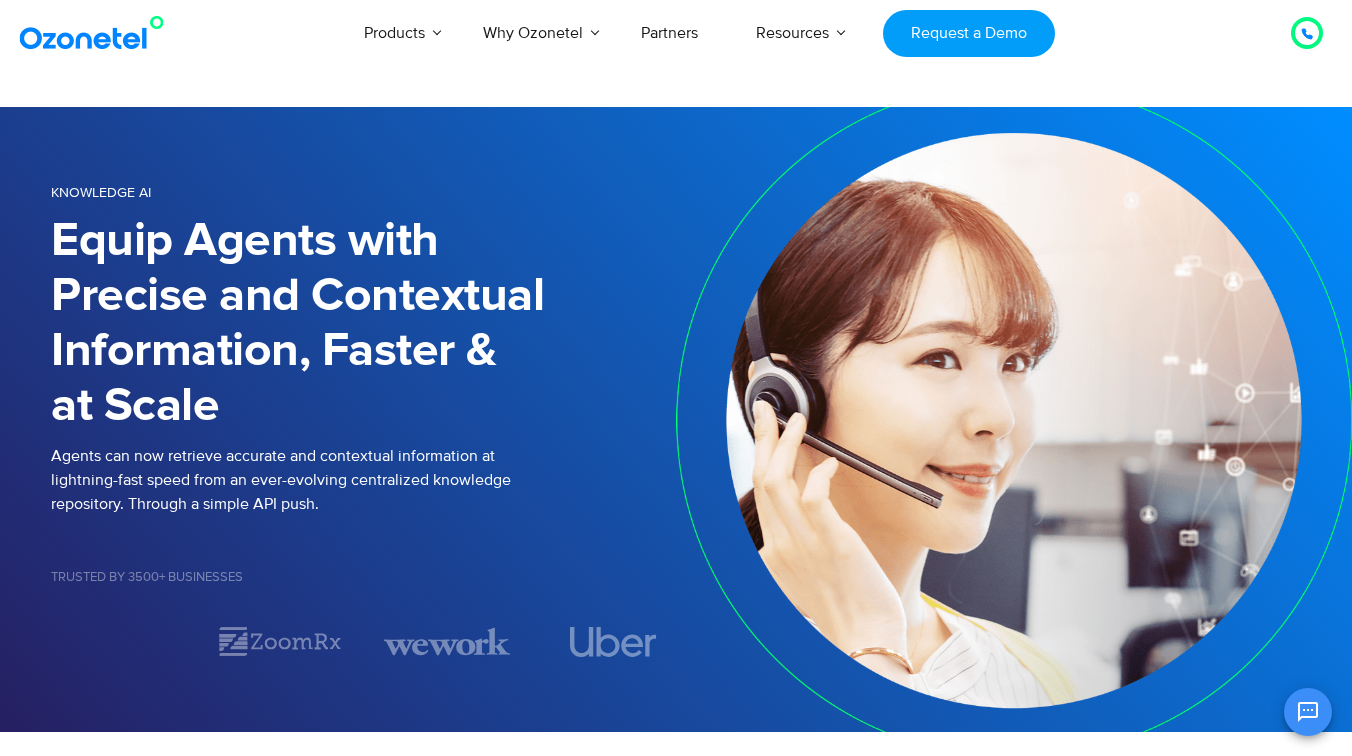 scroll, scrollTop: 0, scrollLeft: 0, axis: both 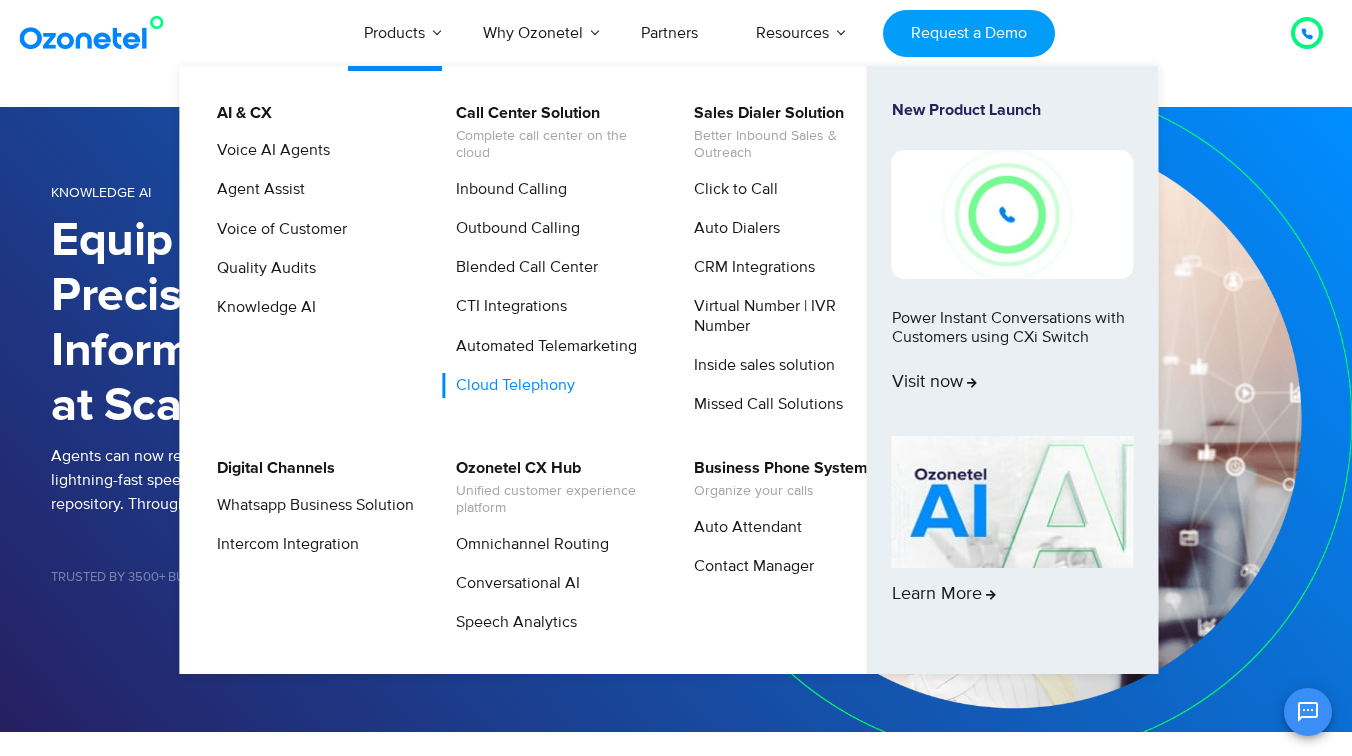 click on "Cloud Telephony" at bounding box center [510, 385] 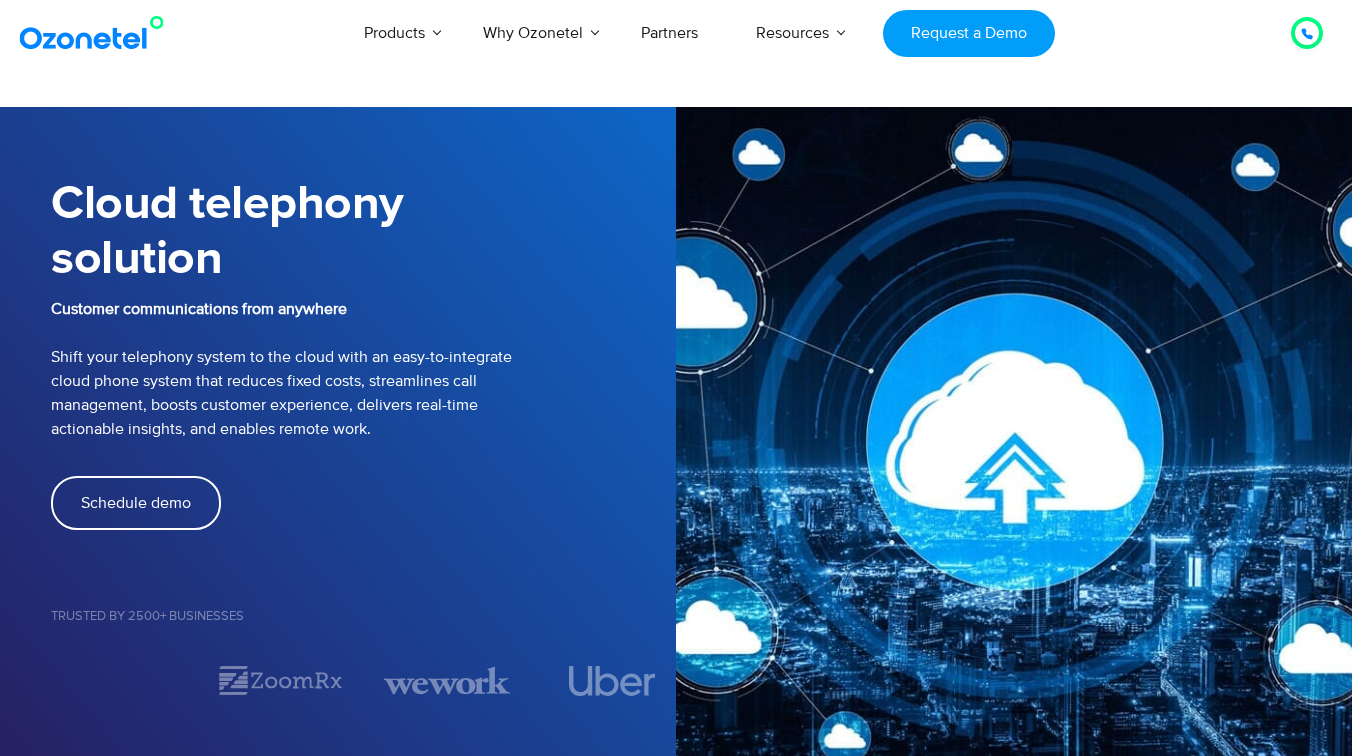 scroll, scrollTop: 0, scrollLeft: 0, axis: both 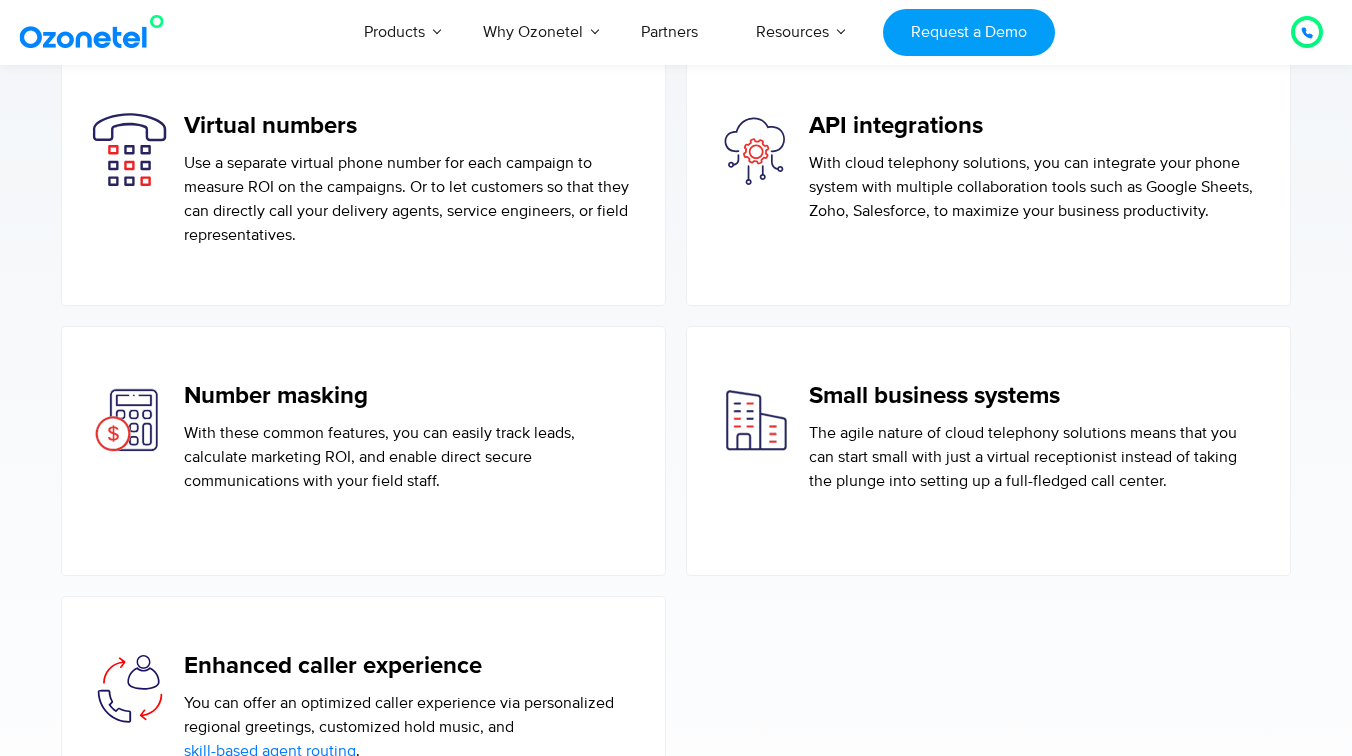 click on "API integrations" at bounding box center (1034, 126) 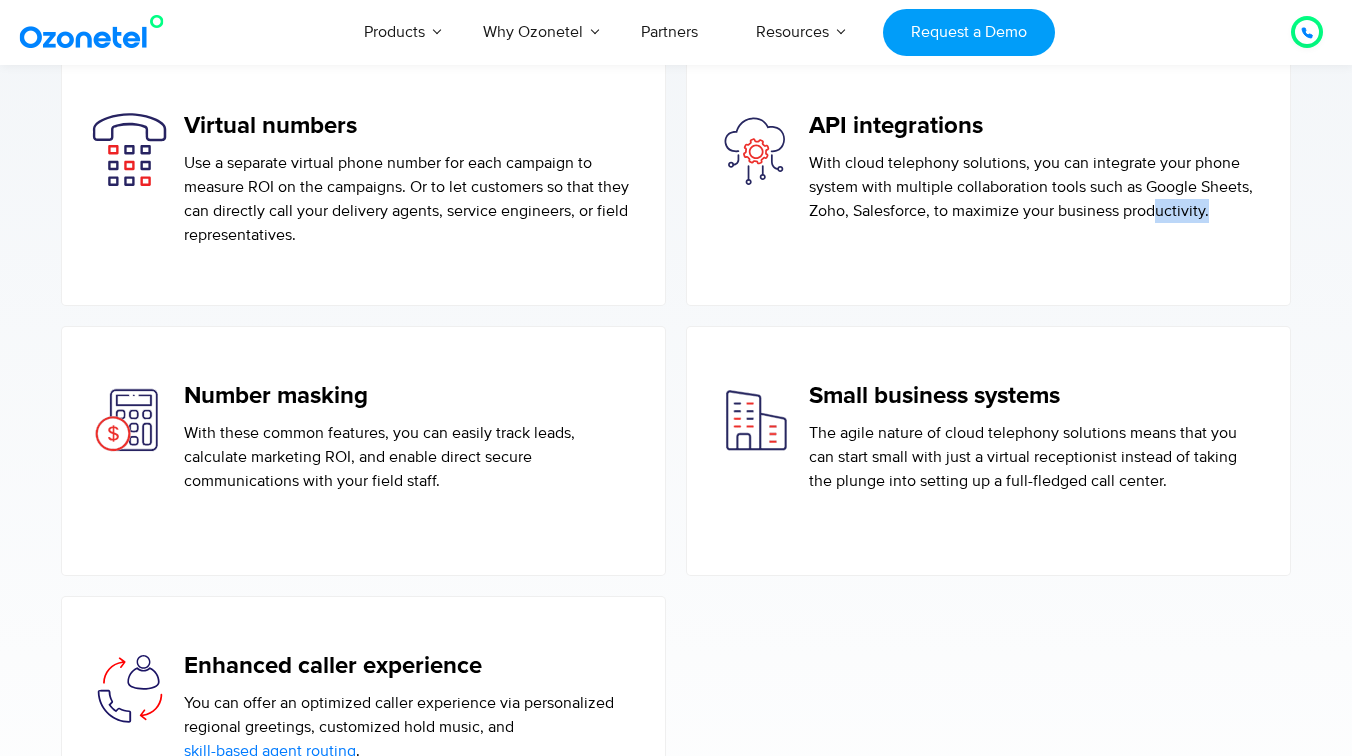 drag, startPoint x: 1220, startPoint y: 232, endPoint x: 1032, endPoint y: 204, distance: 190.07367 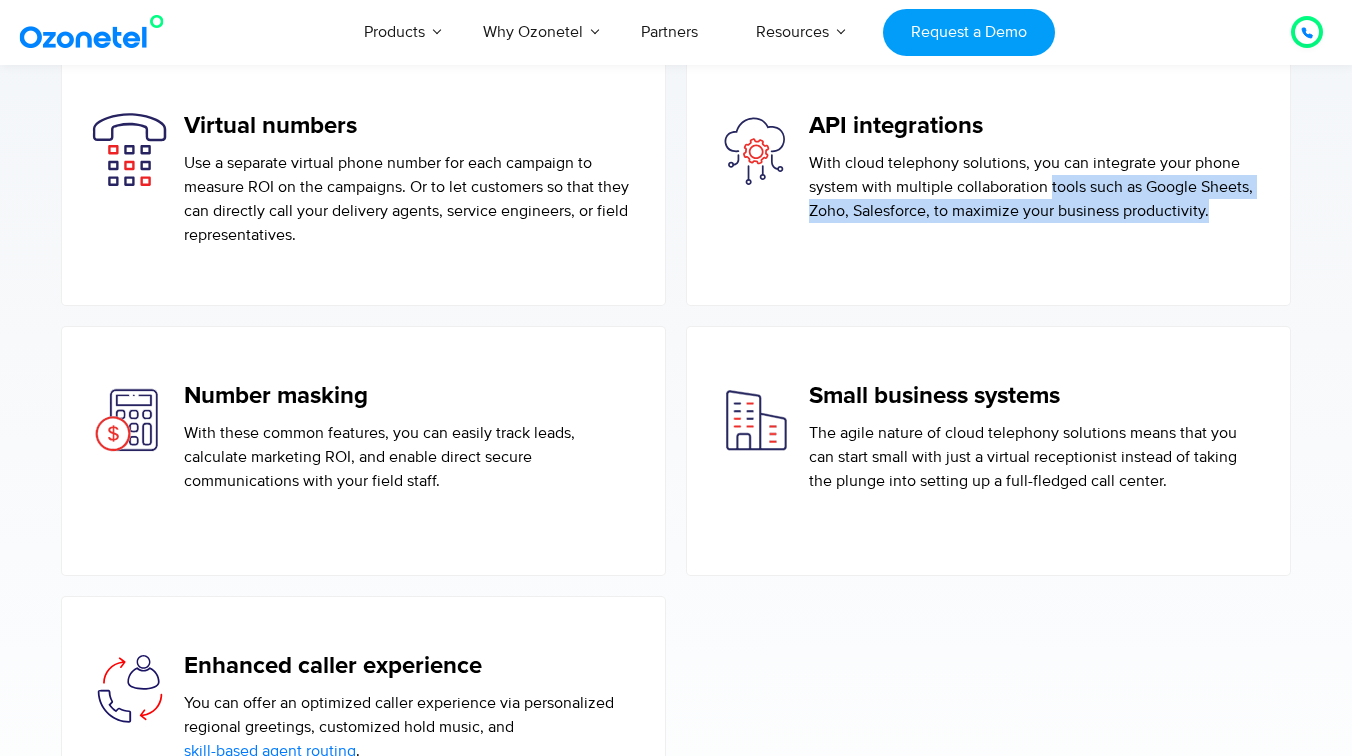 click on "With cloud telephony solutions, you can integrate your phone system with multiple collaboration tools such as Google Sheets, Zoho, Salesforce, to maximize your business productivity." at bounding box center [1034, 187] 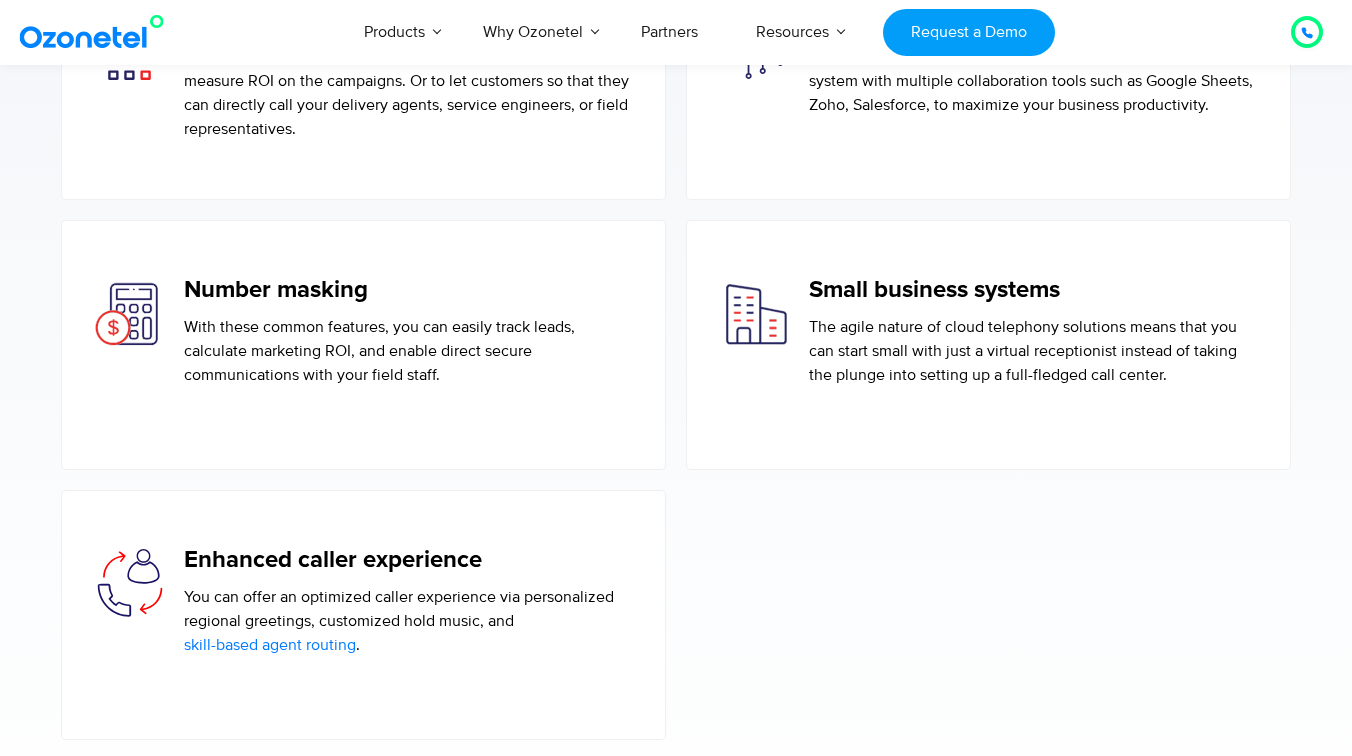 scroll, scrollTop: 3237, scrollLeft: 0, axis: vertical 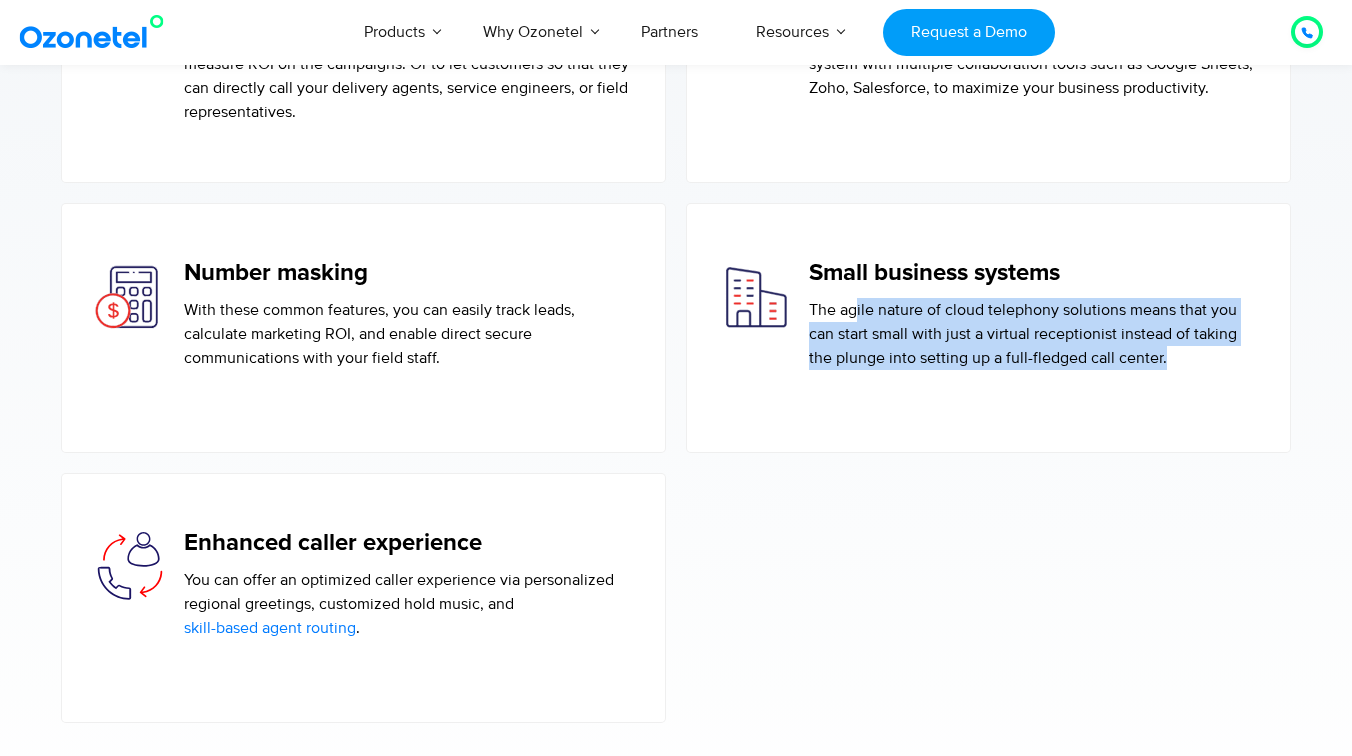 drag, startPoint x: 1179, startPoint y: 375, endPoint x: 841, endPoint y: 332, distance: 340.72424 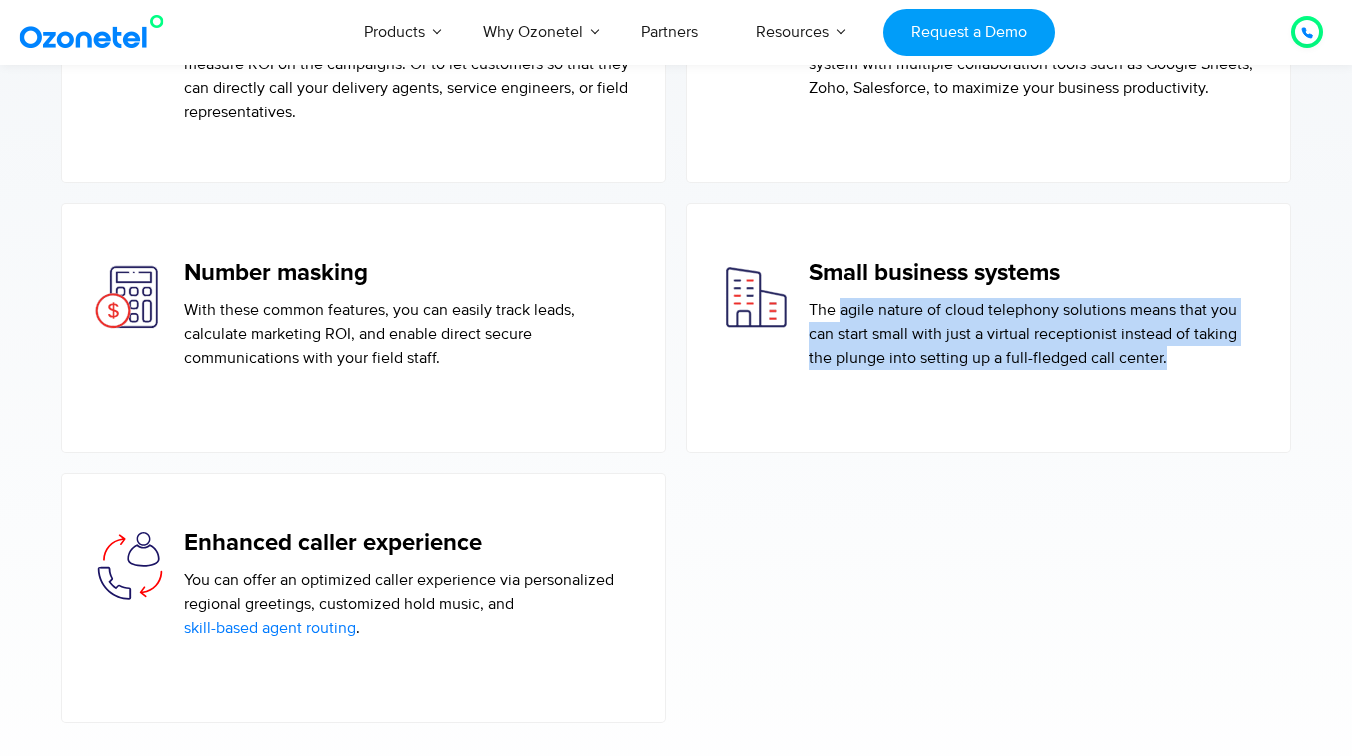 click on "The agile nature of cloud telephony solutions means that you can start small with just a virtual receptionist instead of taking the plunge into setting up a full-fledged call center." at bounding box center (1034, 334) 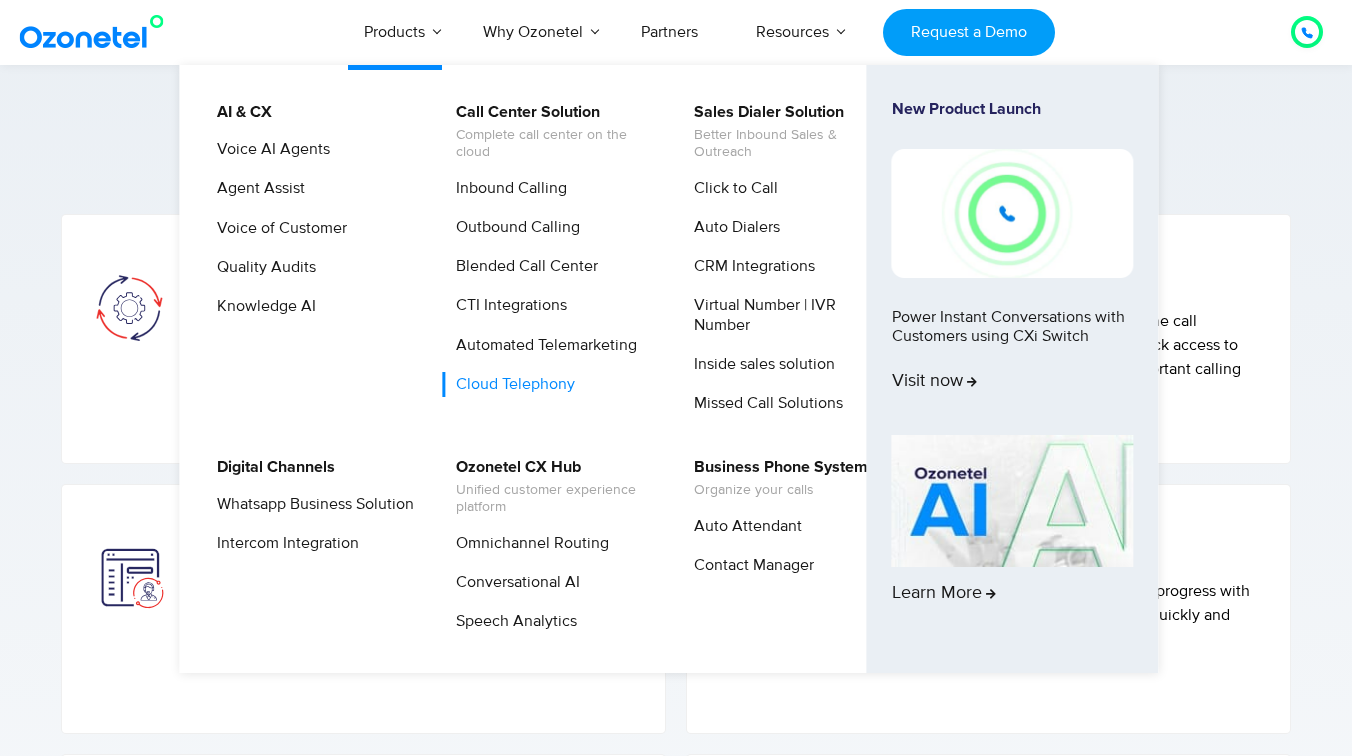 scroll, scrollTop: 2417, scrollLeft: 0, axis: vertical 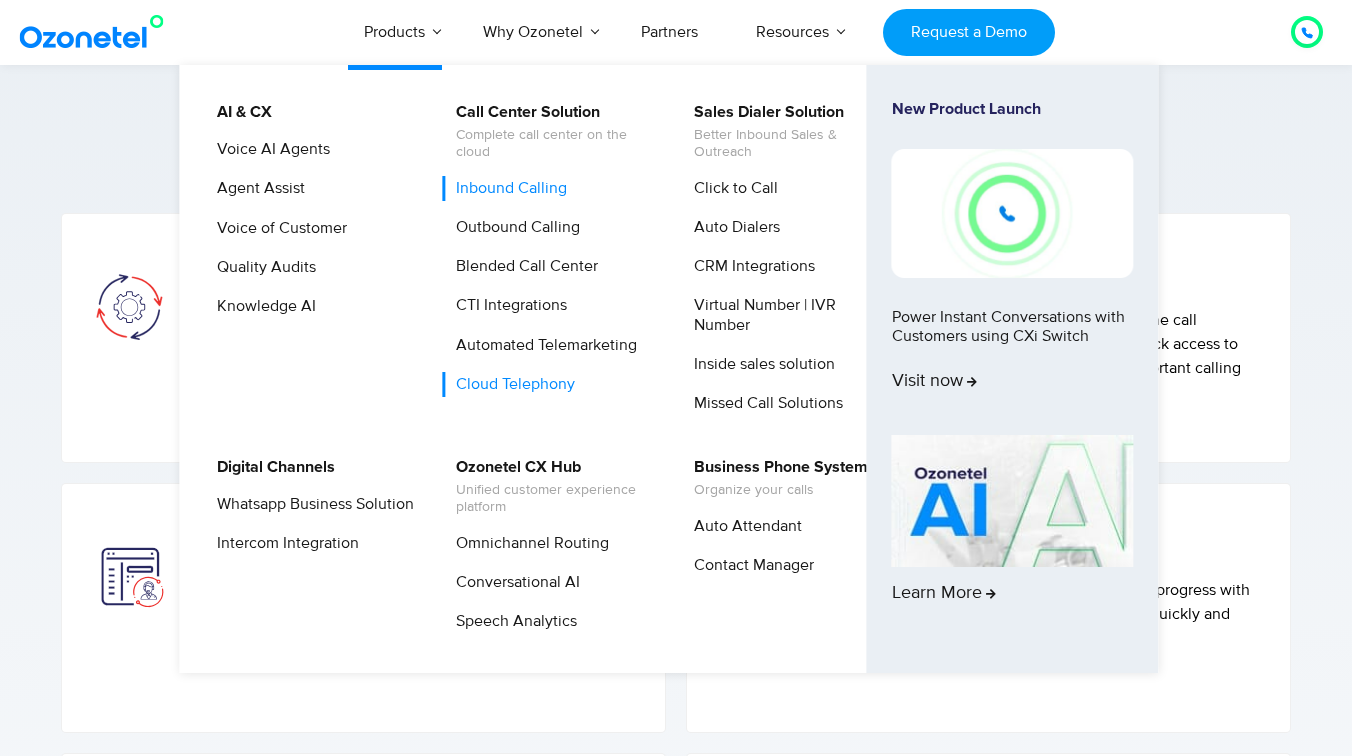 click on "Inbound Calling" at bounding box center [506, 188] 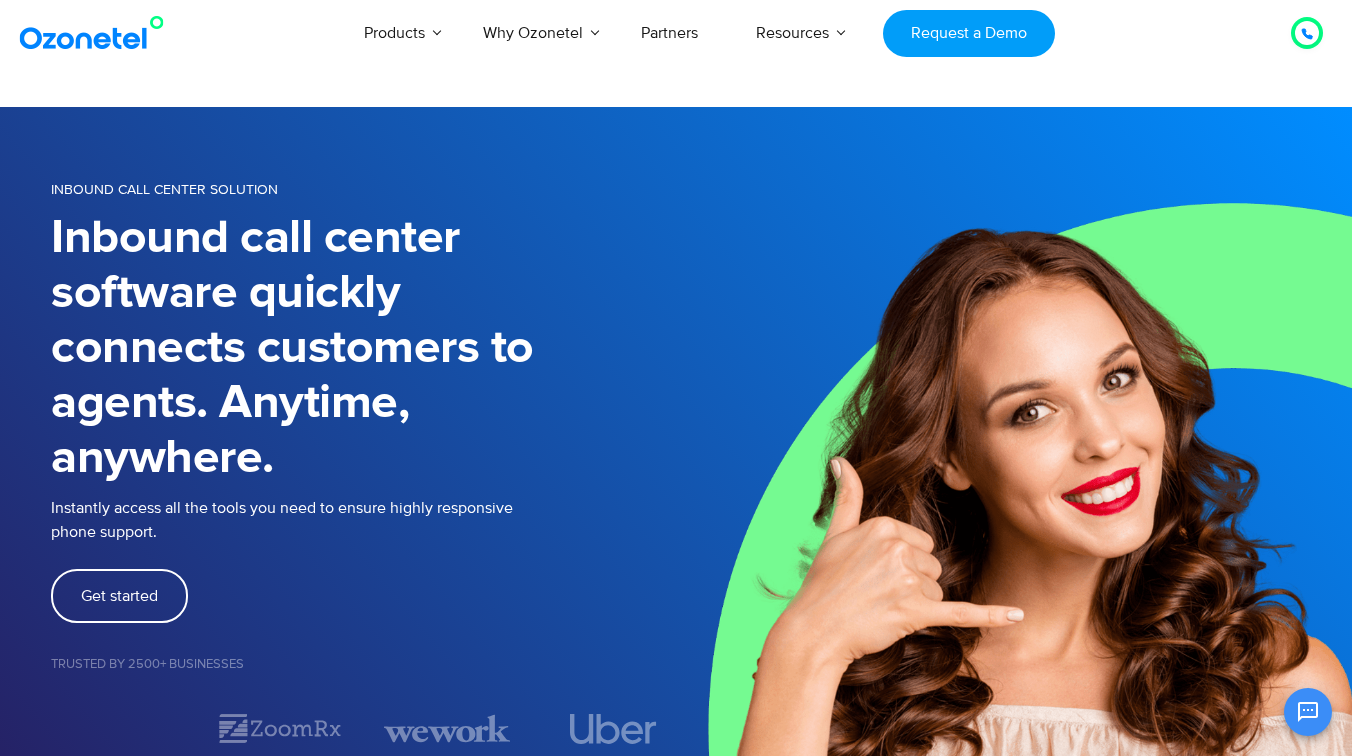 scroll, scrollTop: 0, scrollLeft: 0, axis: both 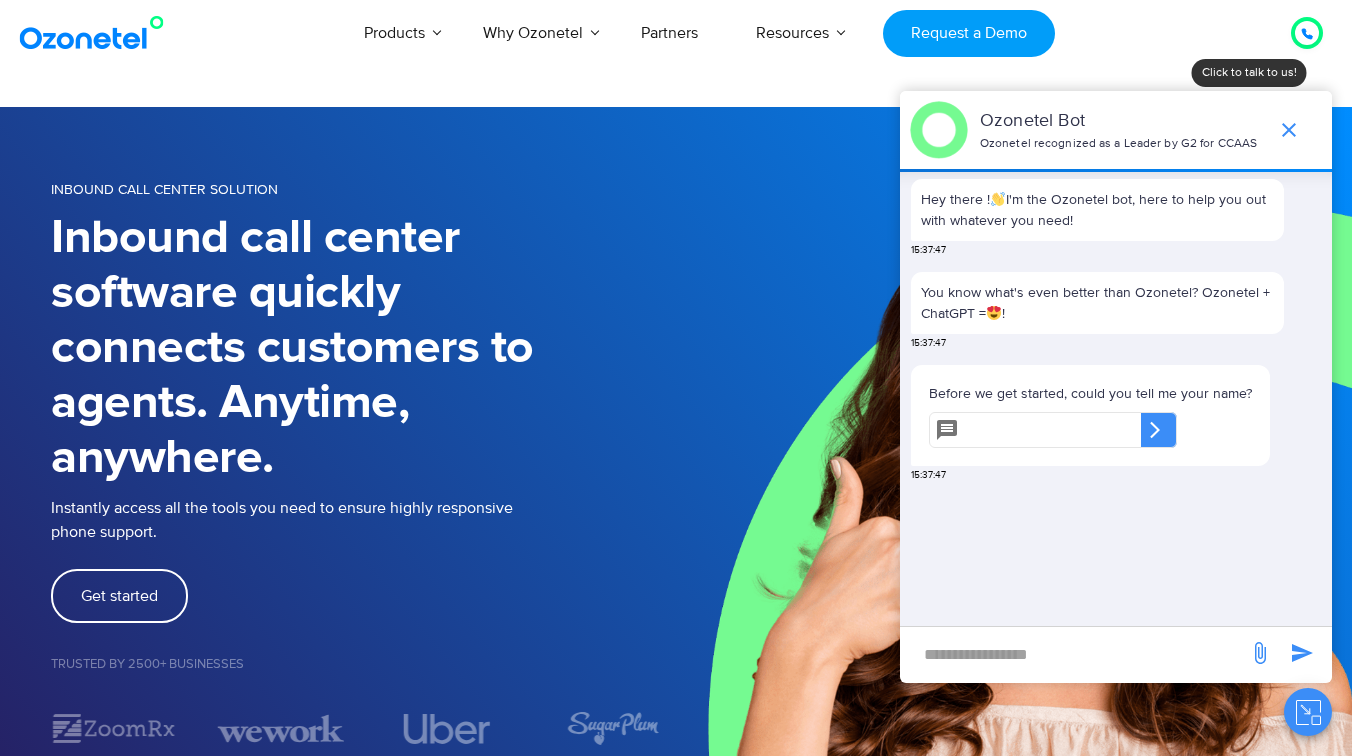 click 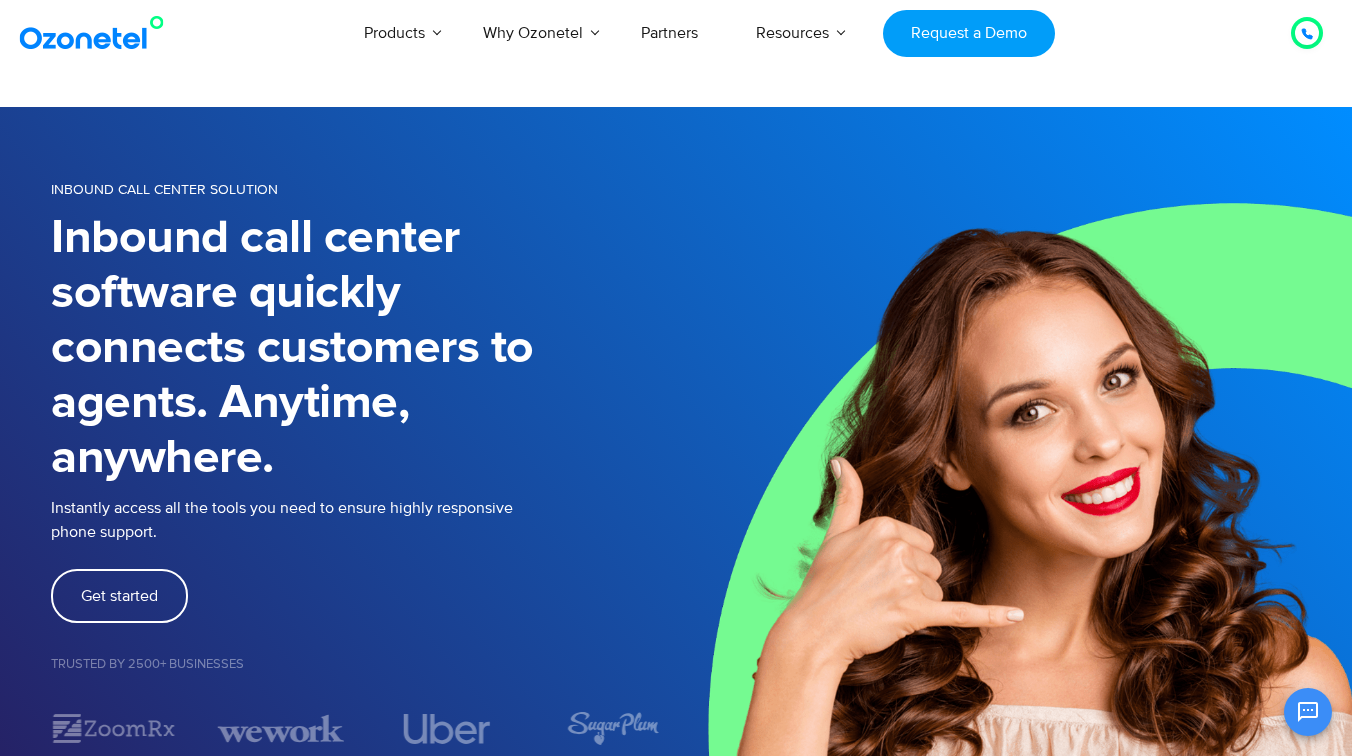 click at bounding box center [1307, 33] 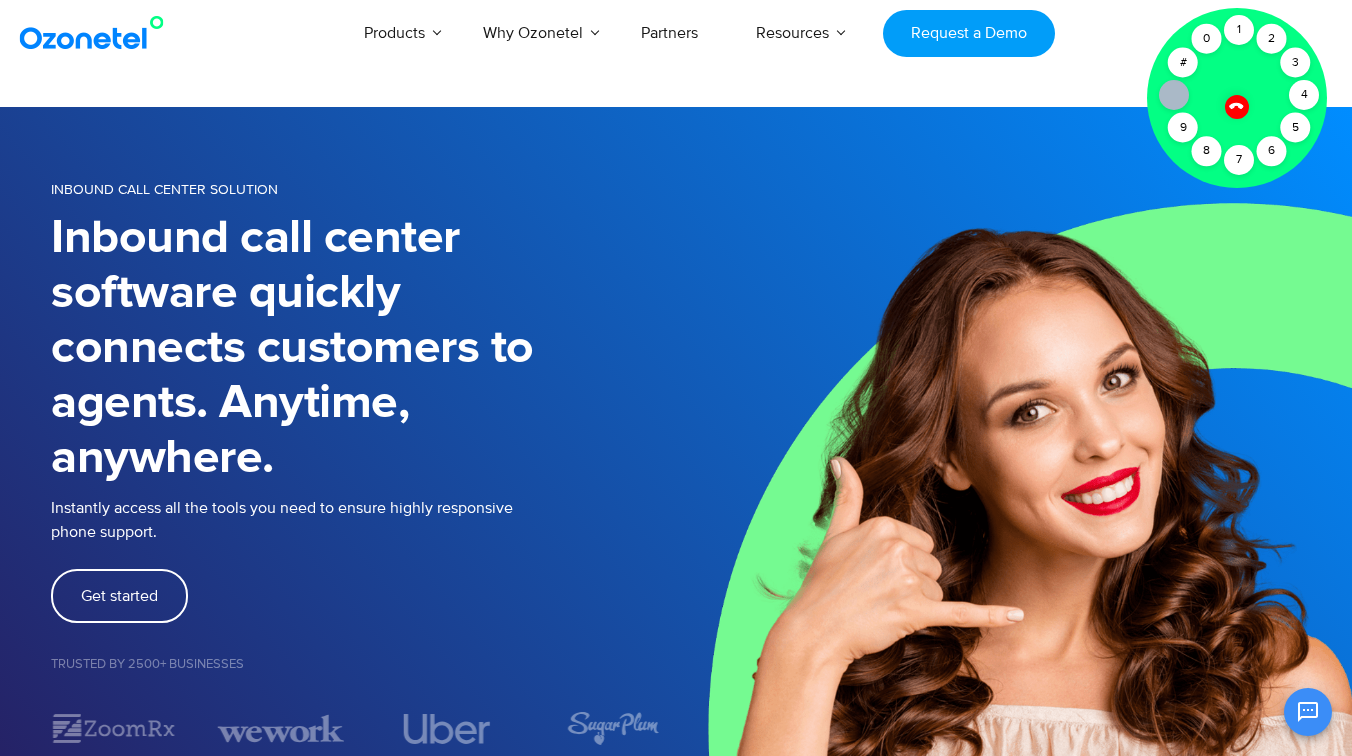 click at bounding box center [1014, 461] 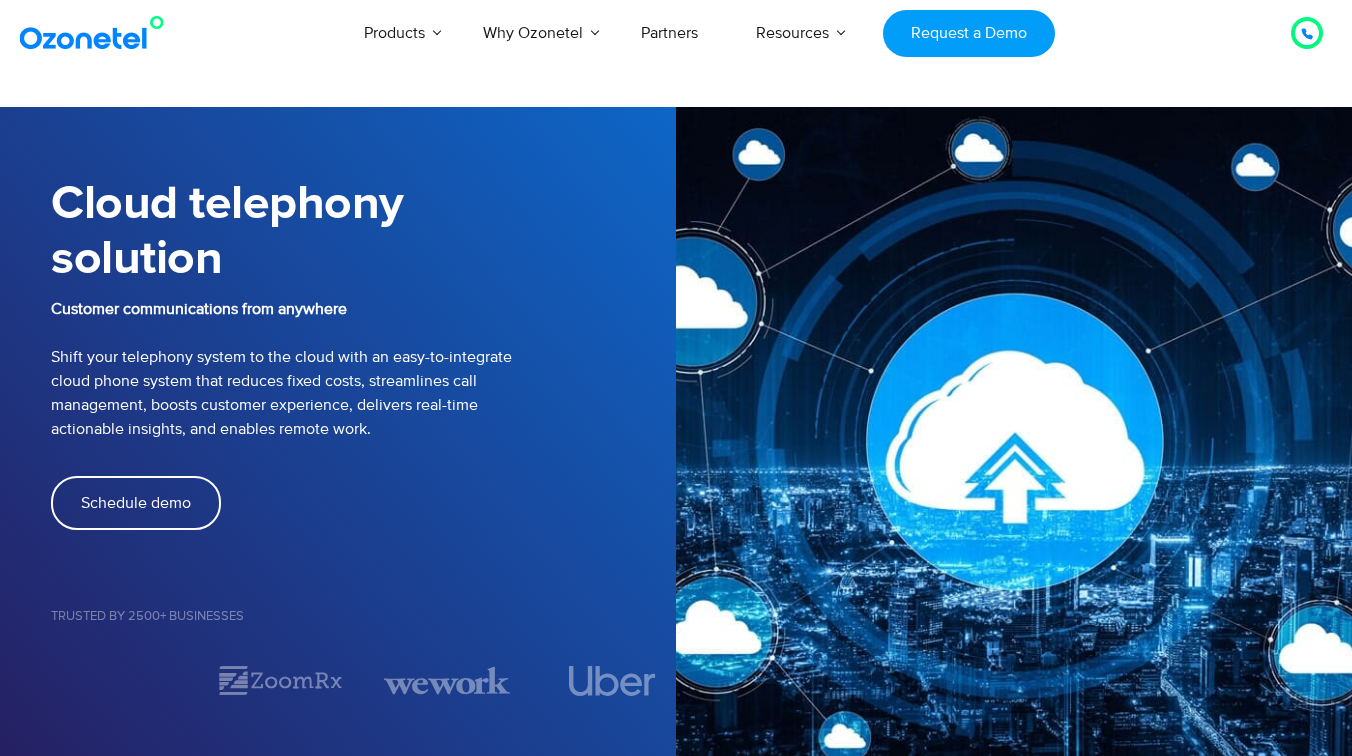 scroll, scrollTop: 2417, scrollLeft: 0, axis: vertical 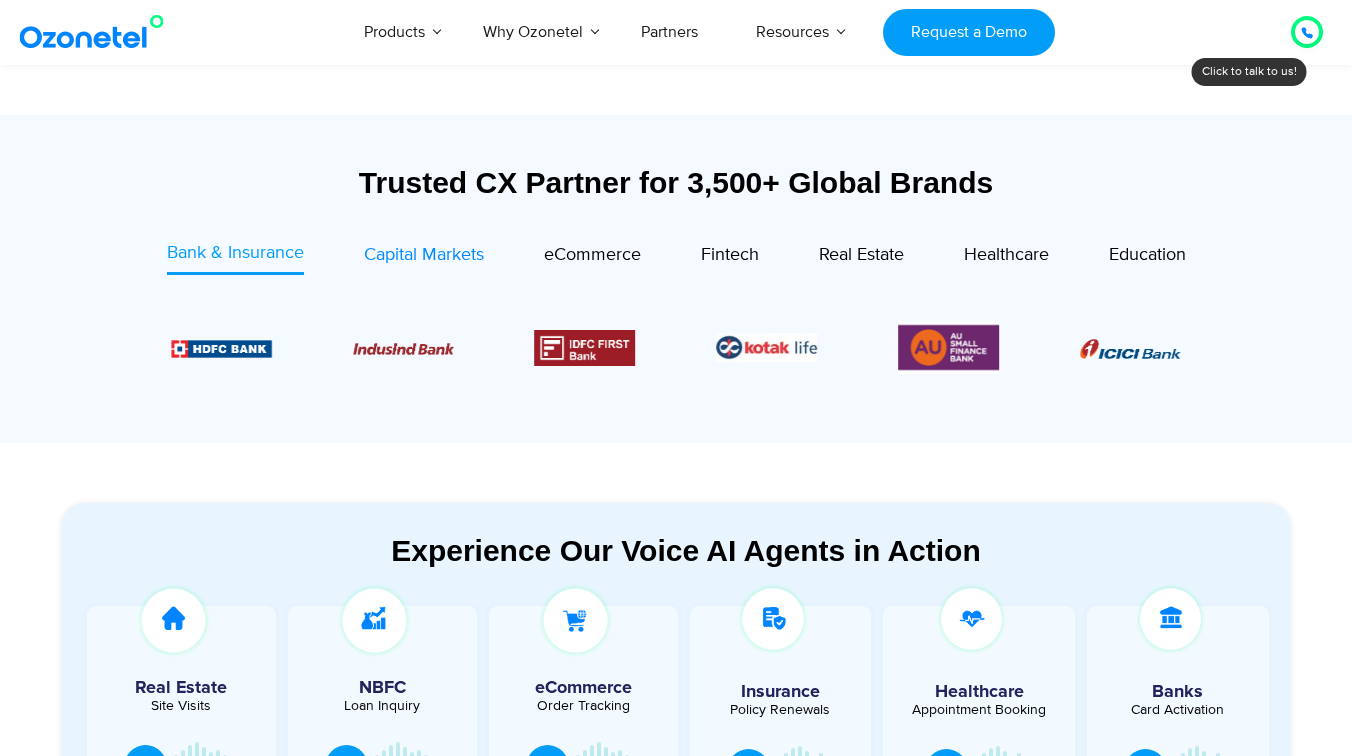 click on "Capital Markets" at bounding box center [424, 255] 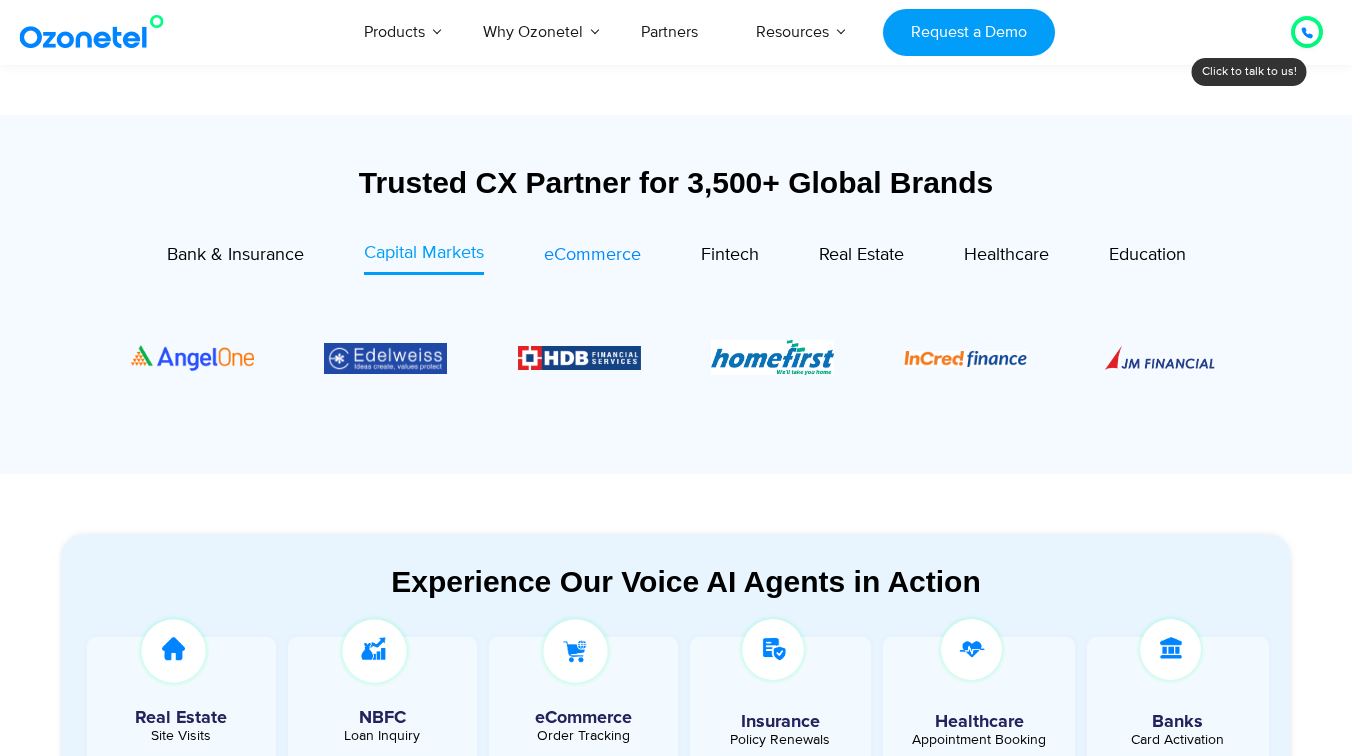 click on "eCommerce" at bounding box center (592, 255) 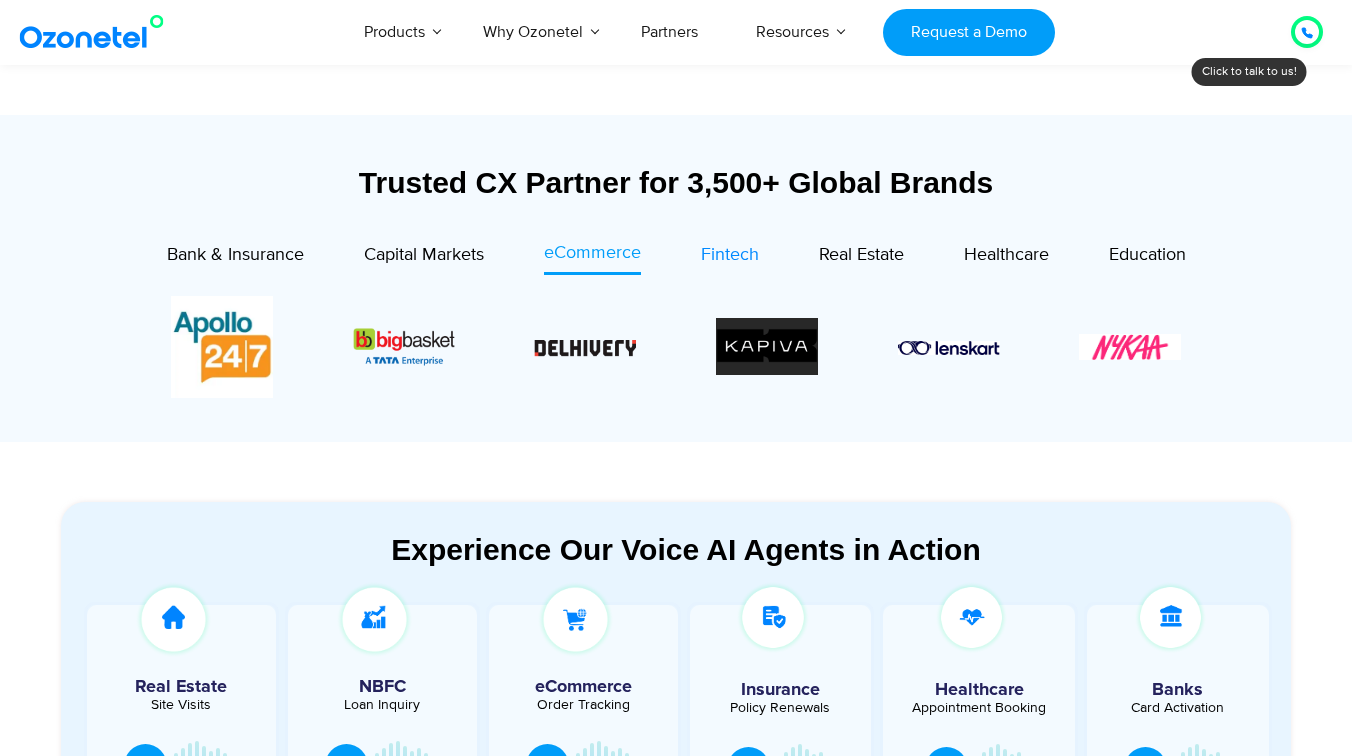click on "Fintech" at bounding box center [730, 255] 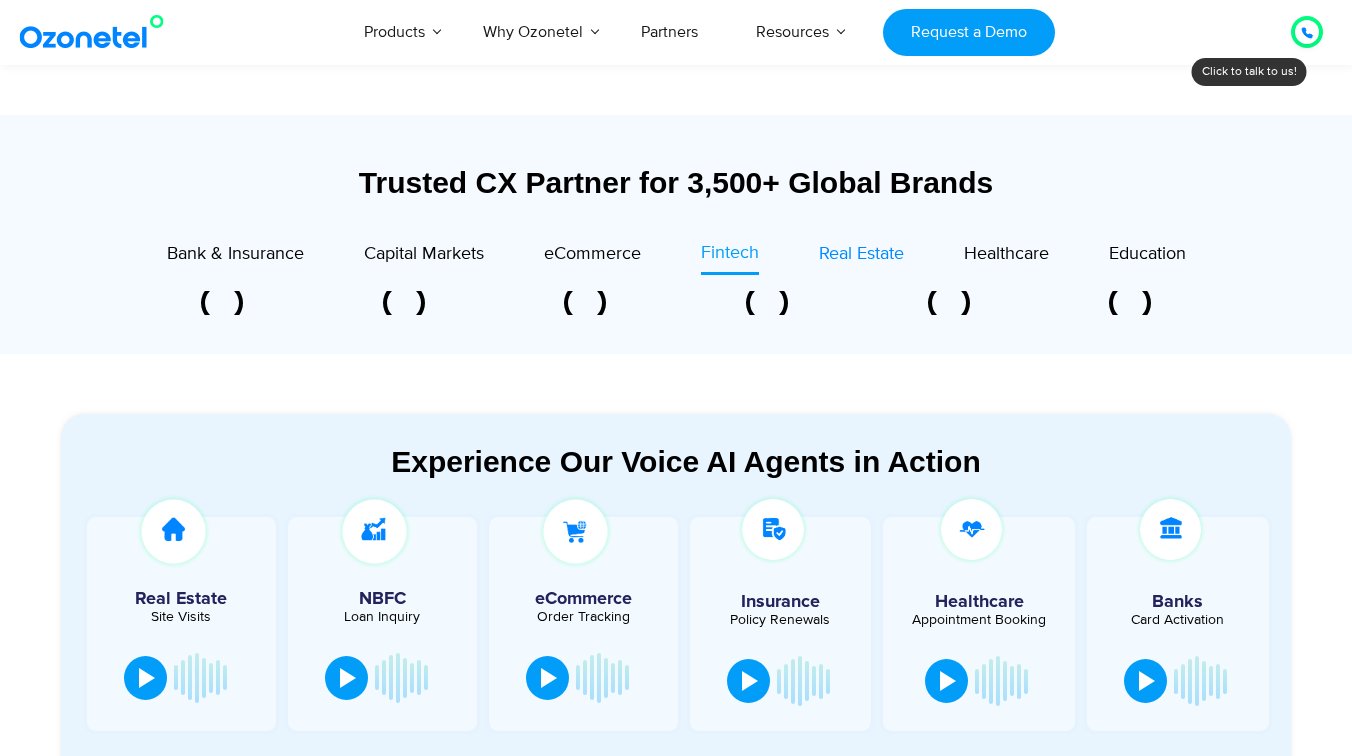 click on "Real Estate" at bounding box center (861, 254) 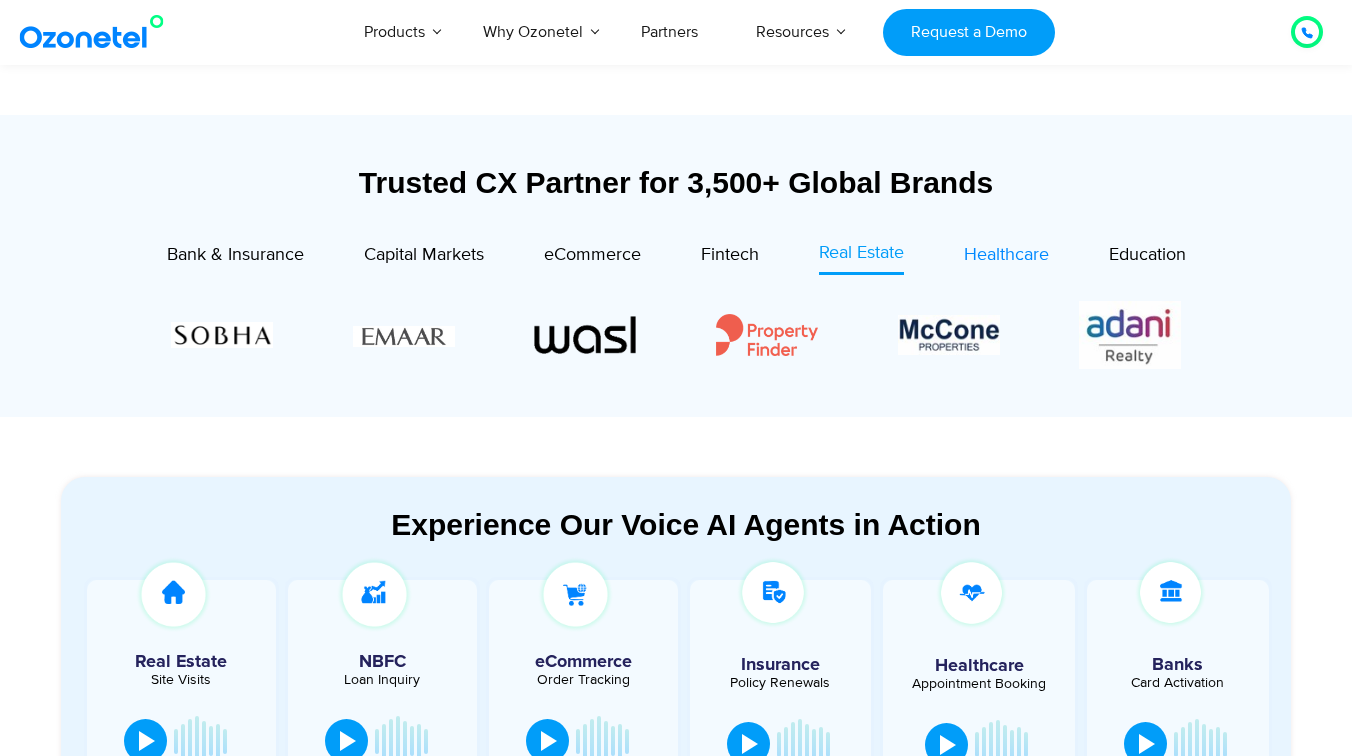 click on "Healthcare" at bounding box center (1006, 255) 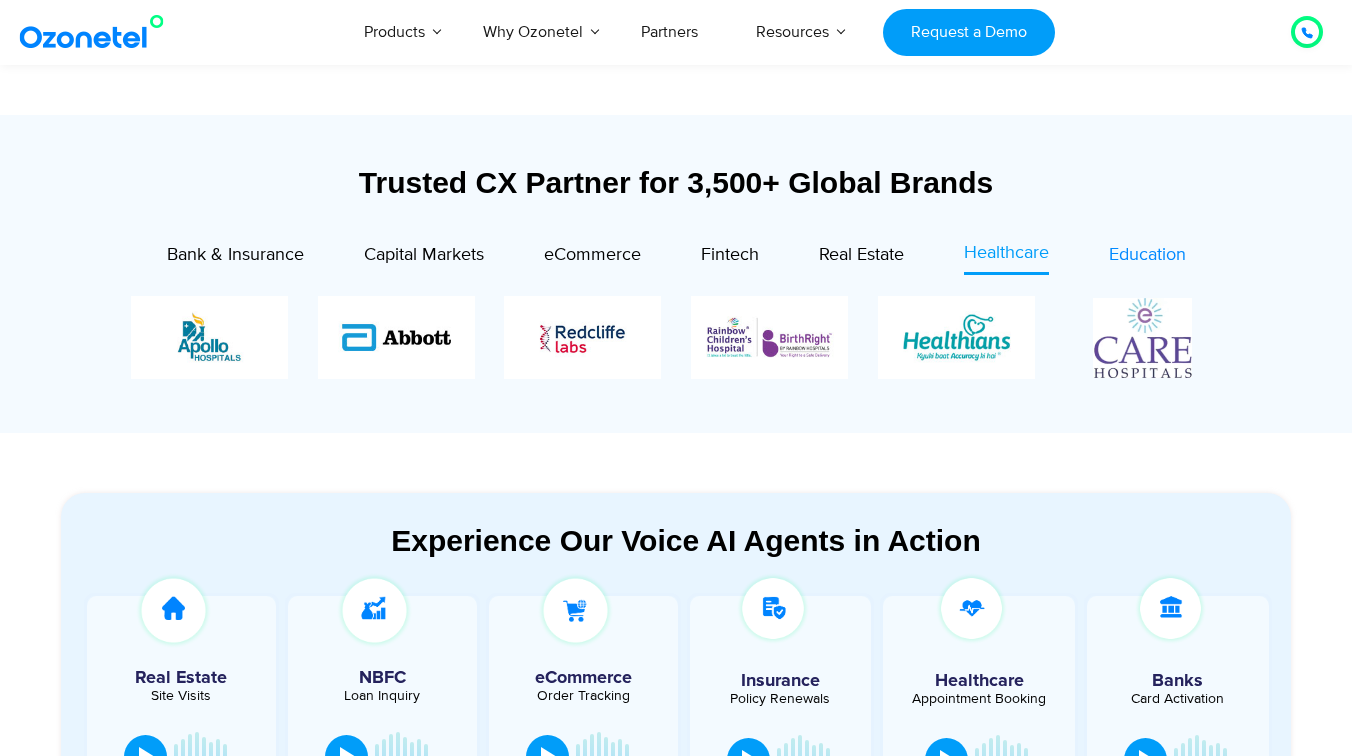 click on "Education" at bounding box center [1147, 255] 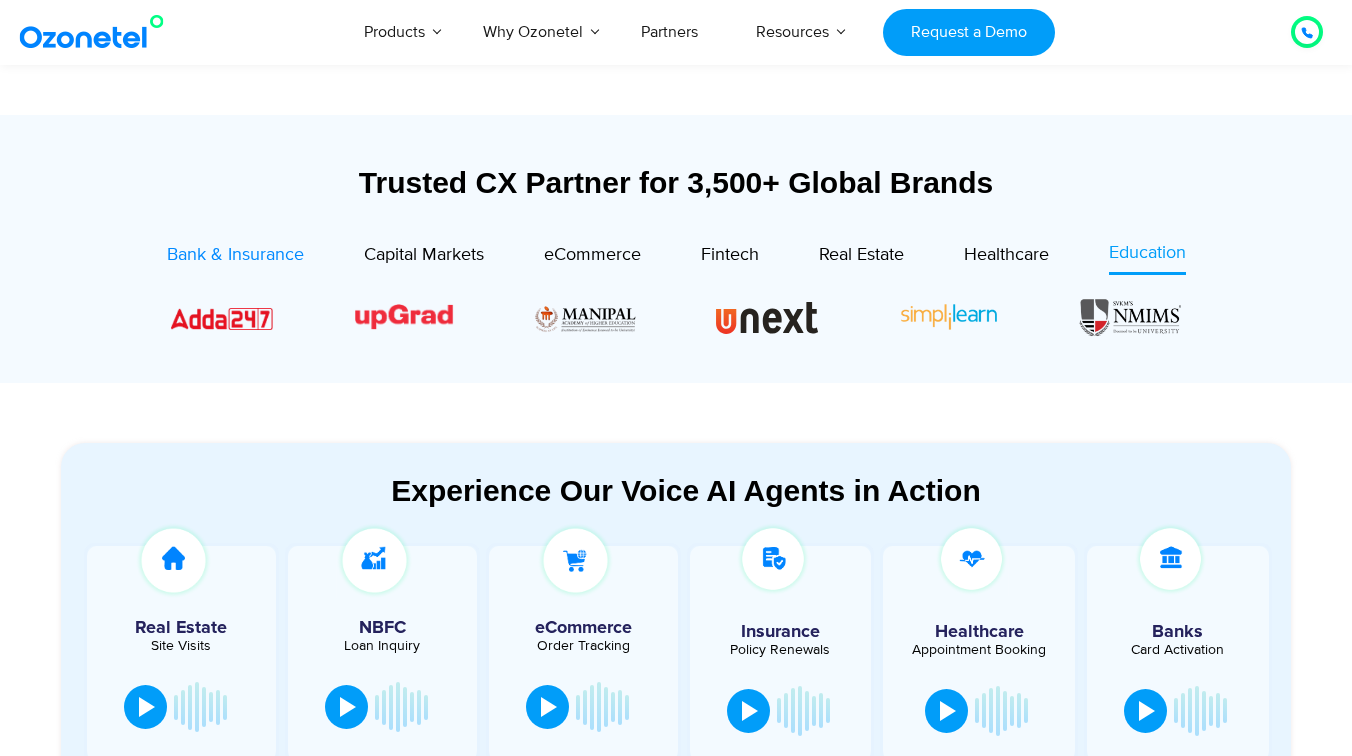 click on "Bank & Insurance" at bounding box center [235, 255] 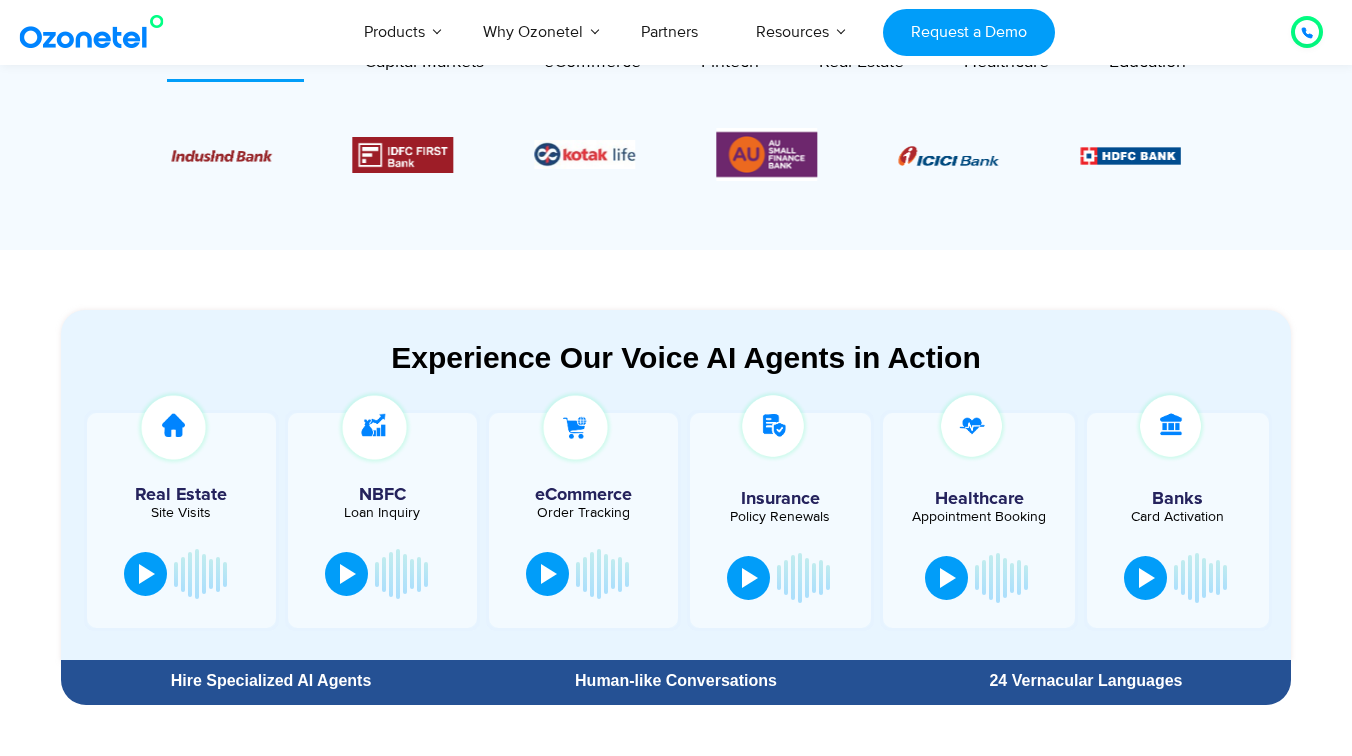 scroll, scrollTop: 1024, scrollLeft: 0, axis: vertical 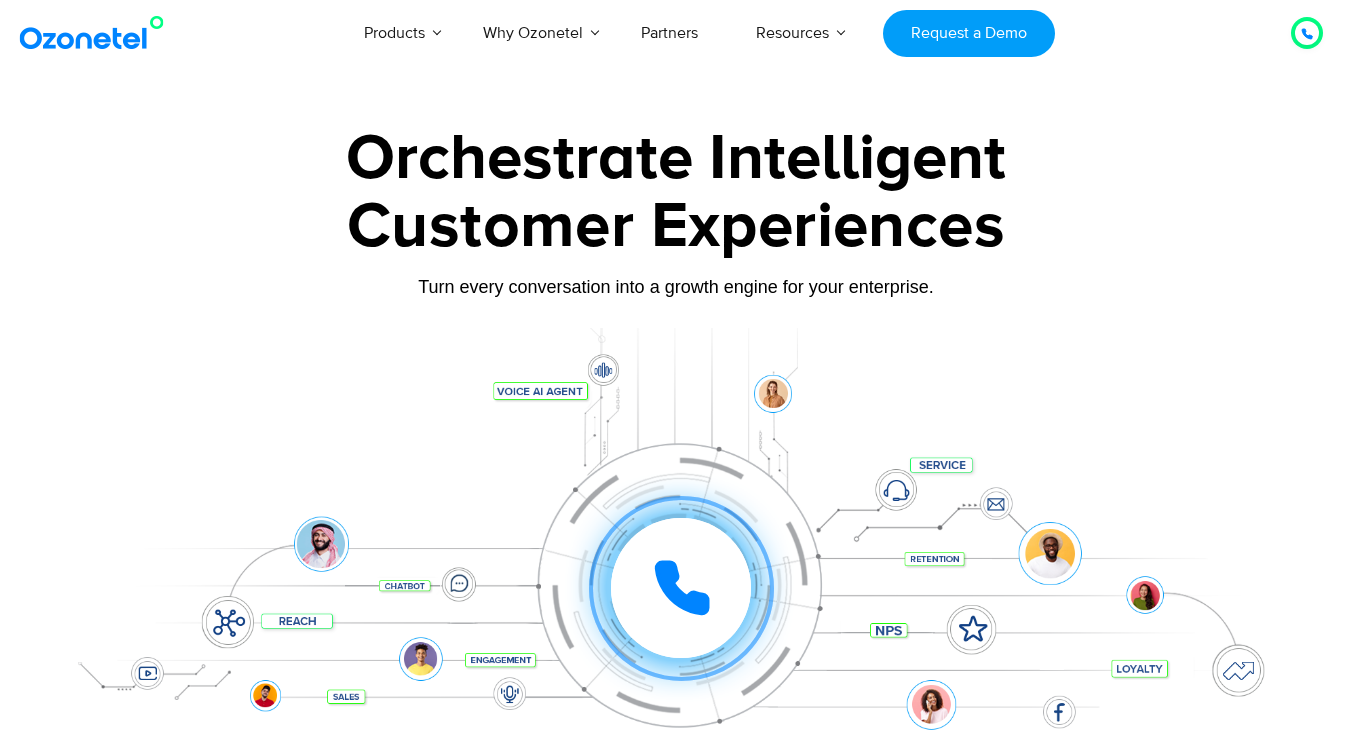 click 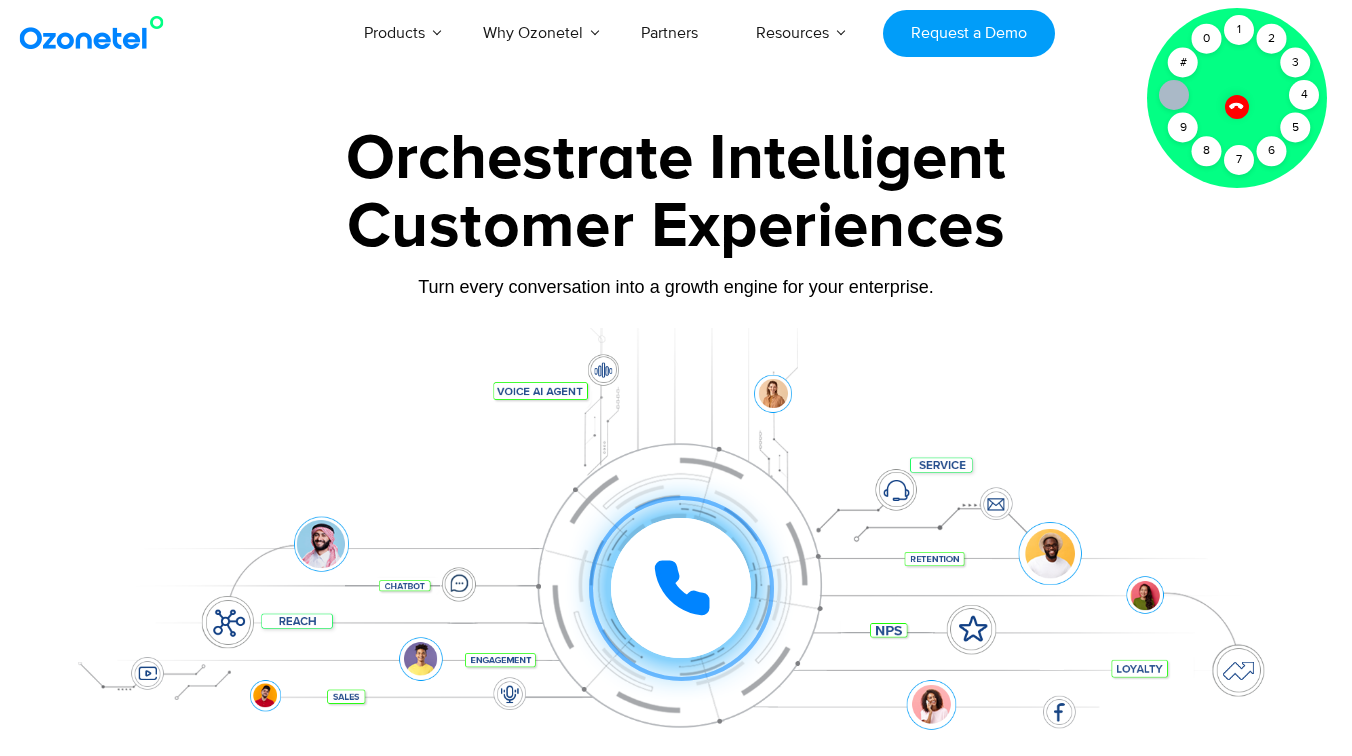 click 